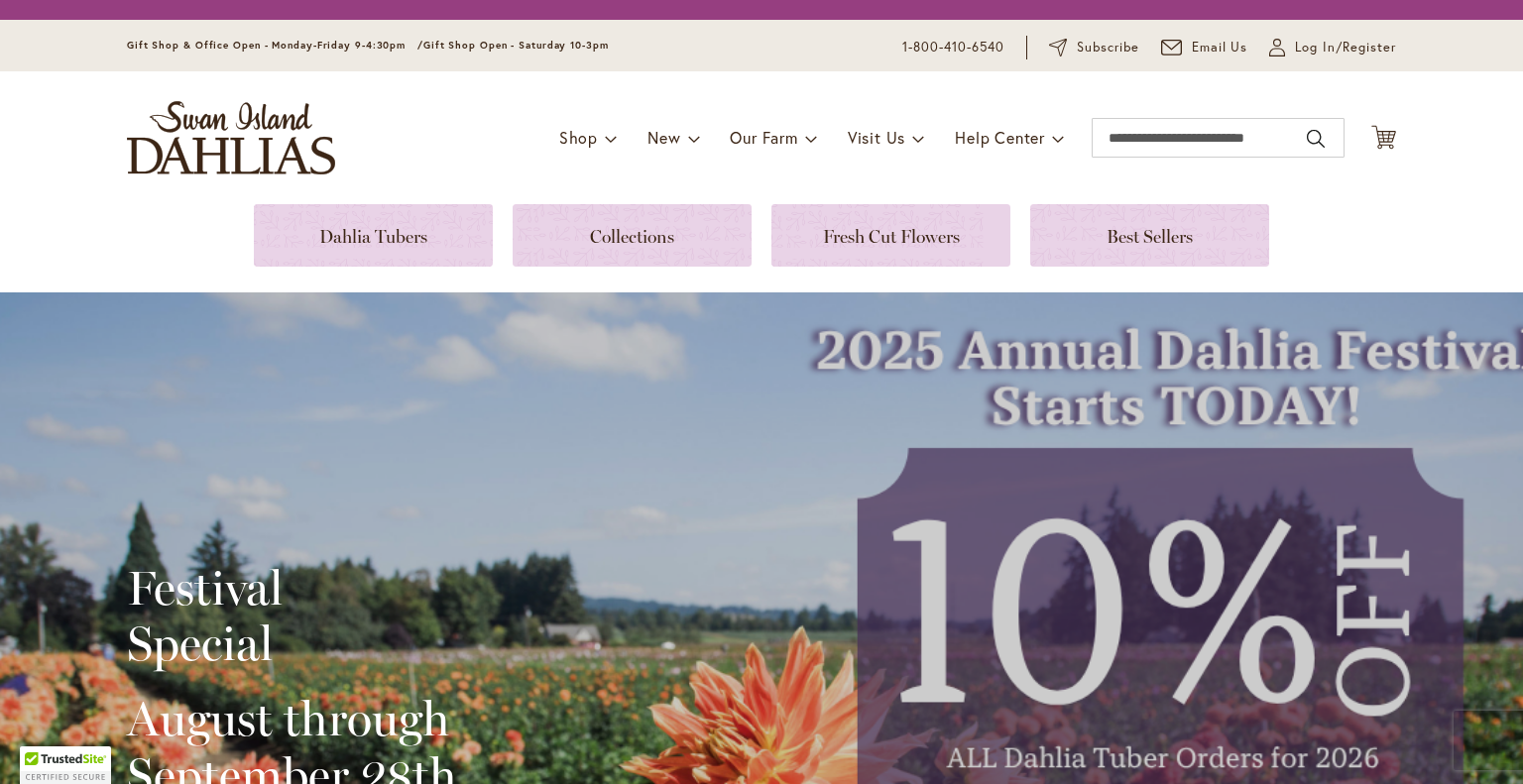 scroll, scrollTop: 0, scrollLeft: 0, axis: both 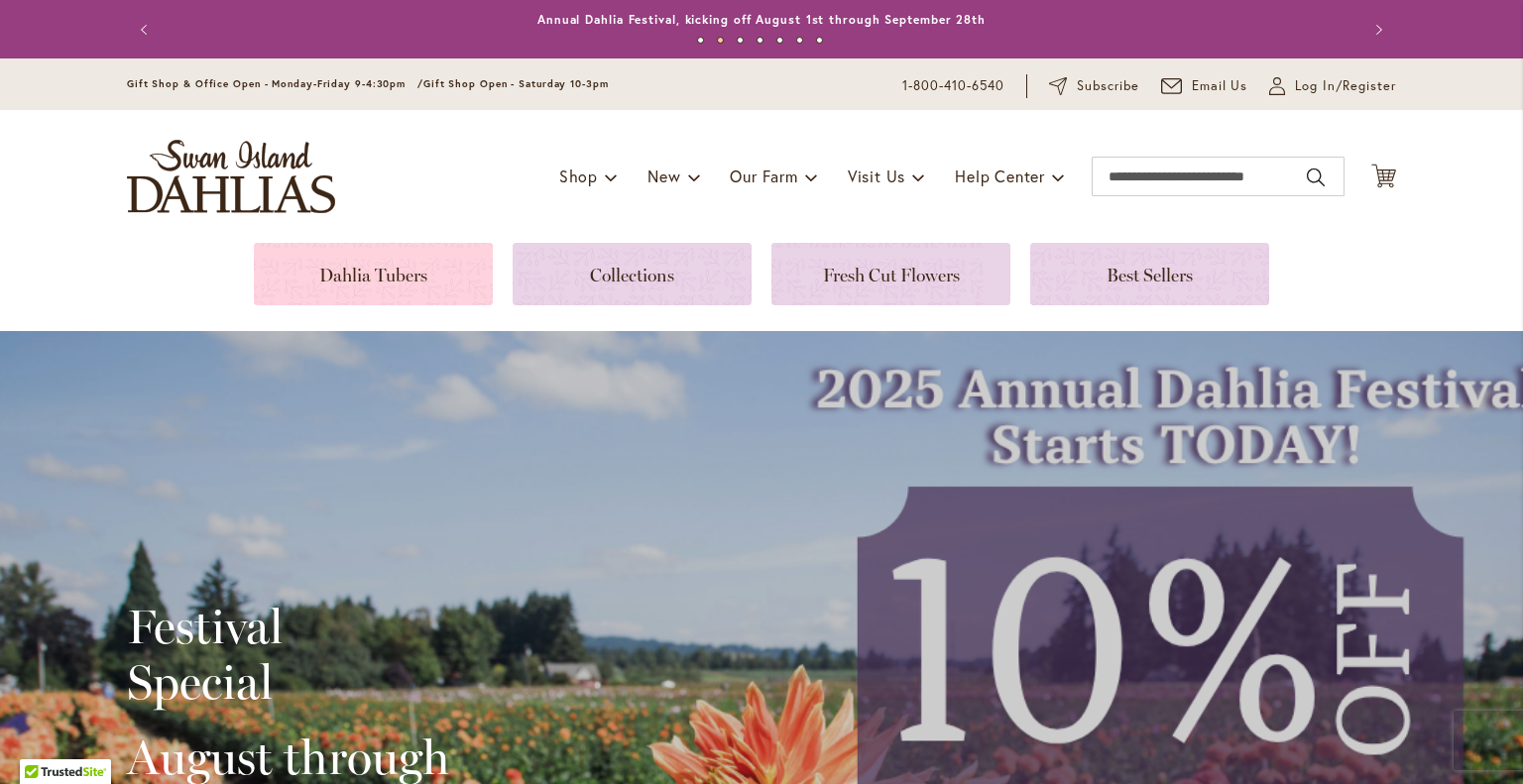 click at bounding box center (373, 274) 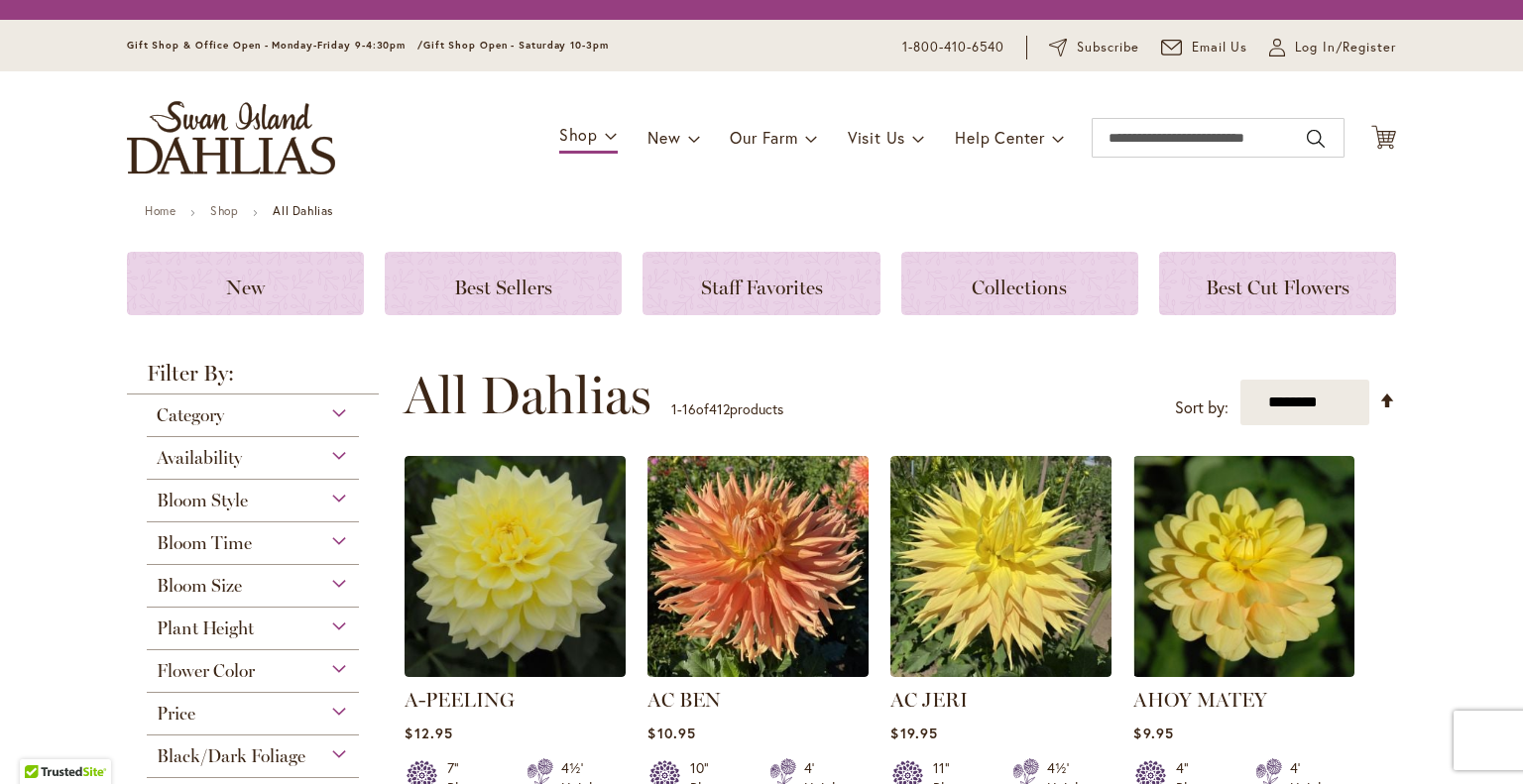scroll, scrollTop: 0, scrollLeft: 0, axis: both 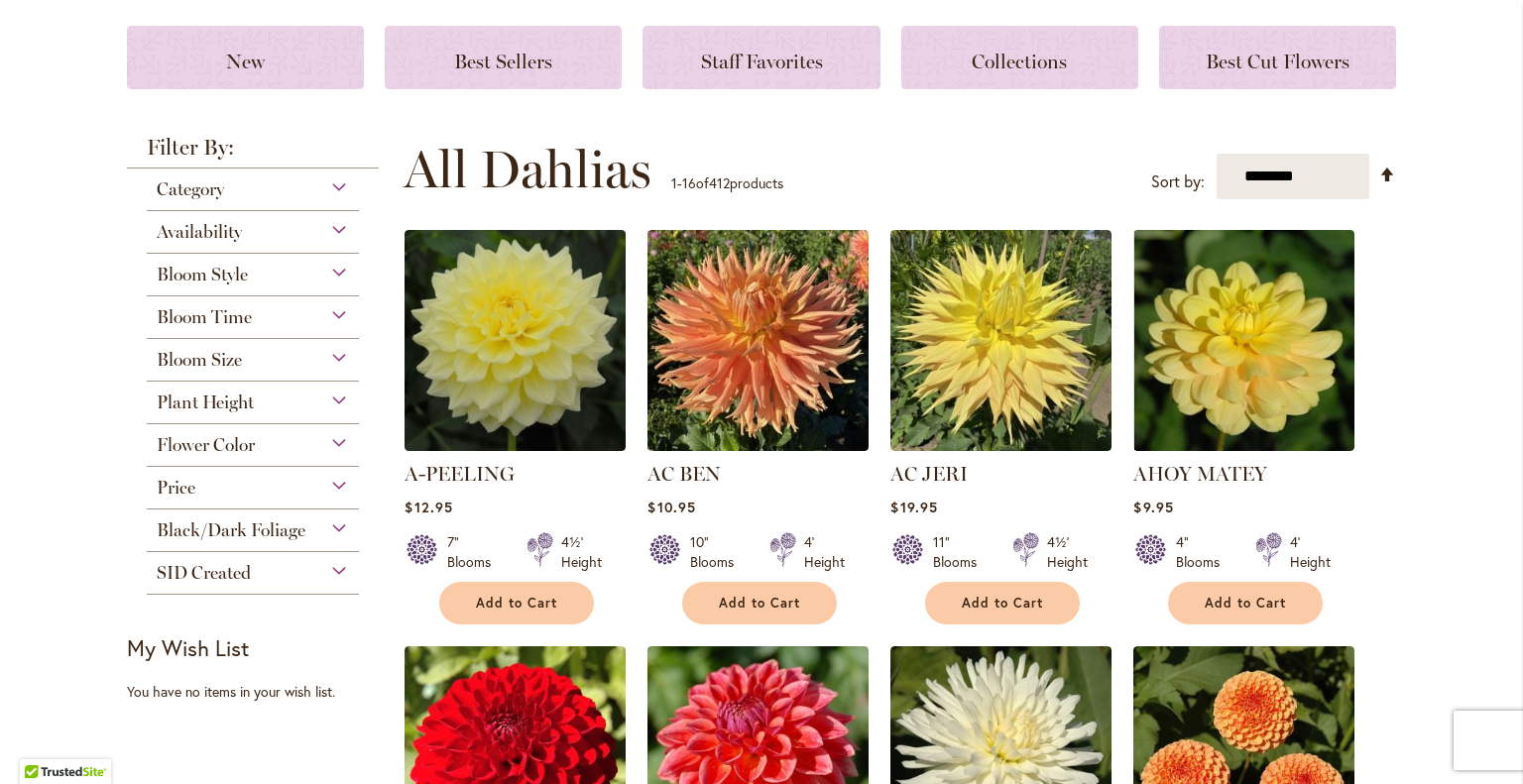 click on "Bloom Style" at bounding box center (253, 270) 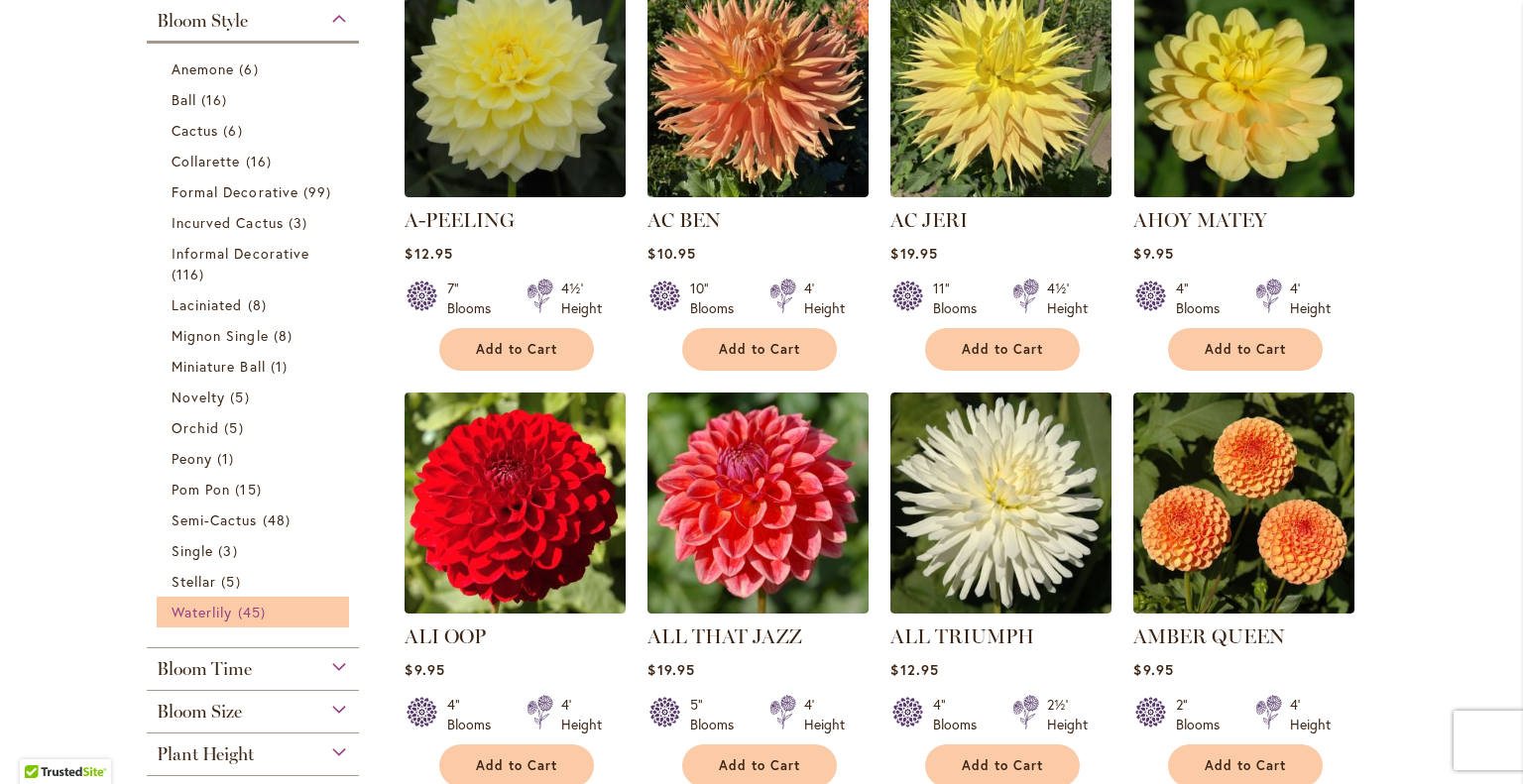 click on "Waterlily
45
items" at bounding box center [255, 612] 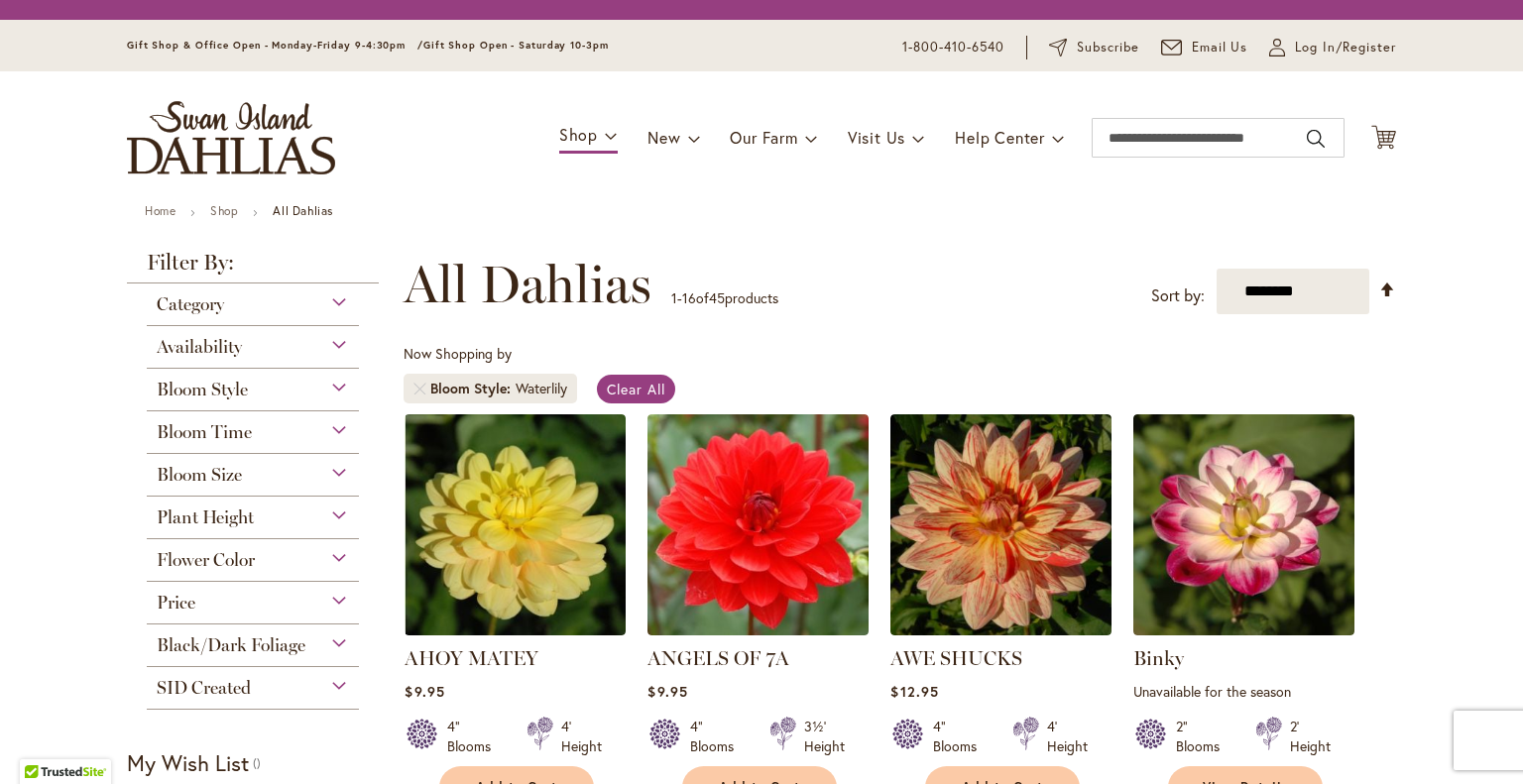 scroll, scrollTop: 0, scrollLeft: 0, axis: both 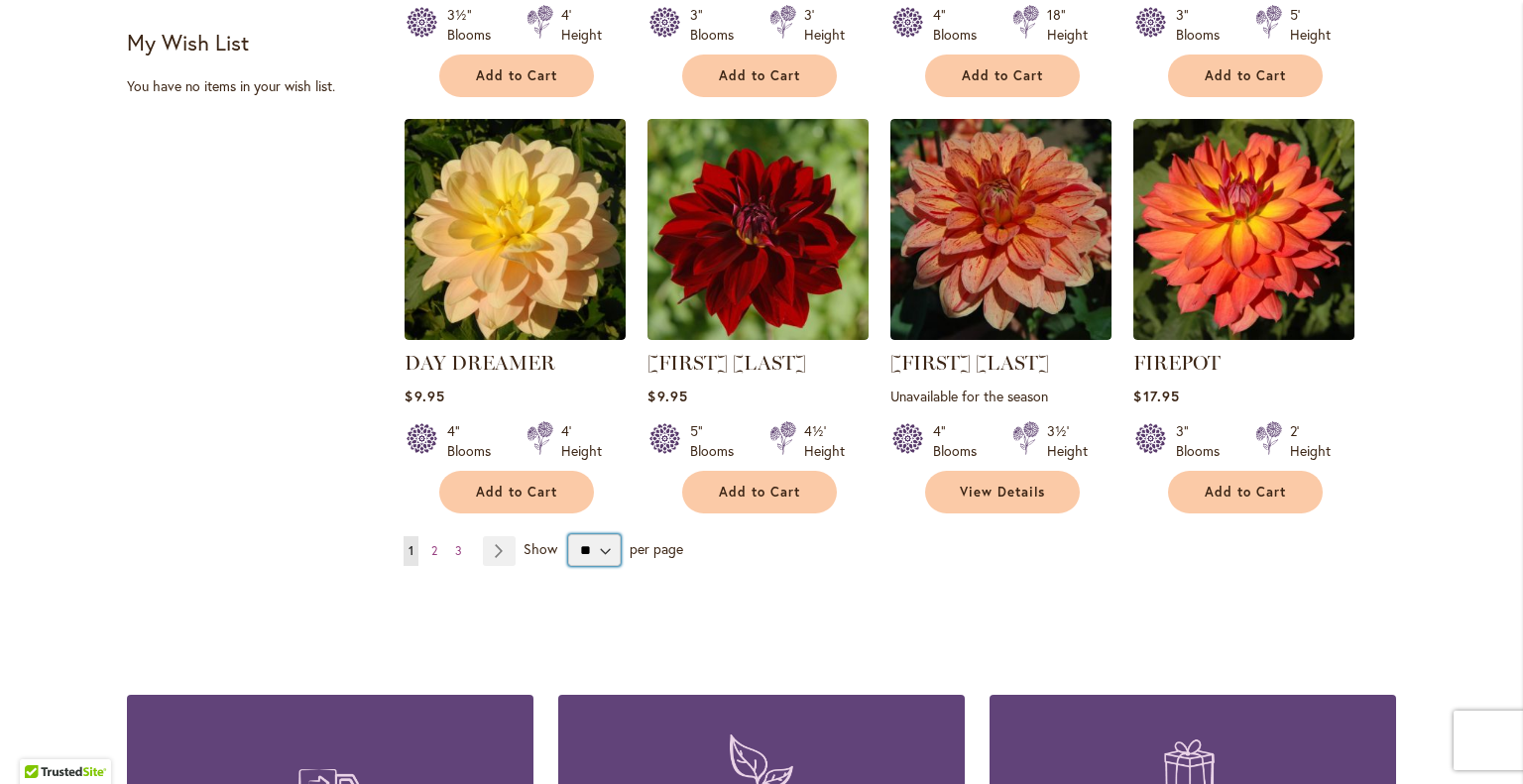 click on "**
**
**
**" at bounding box center [594, 550] 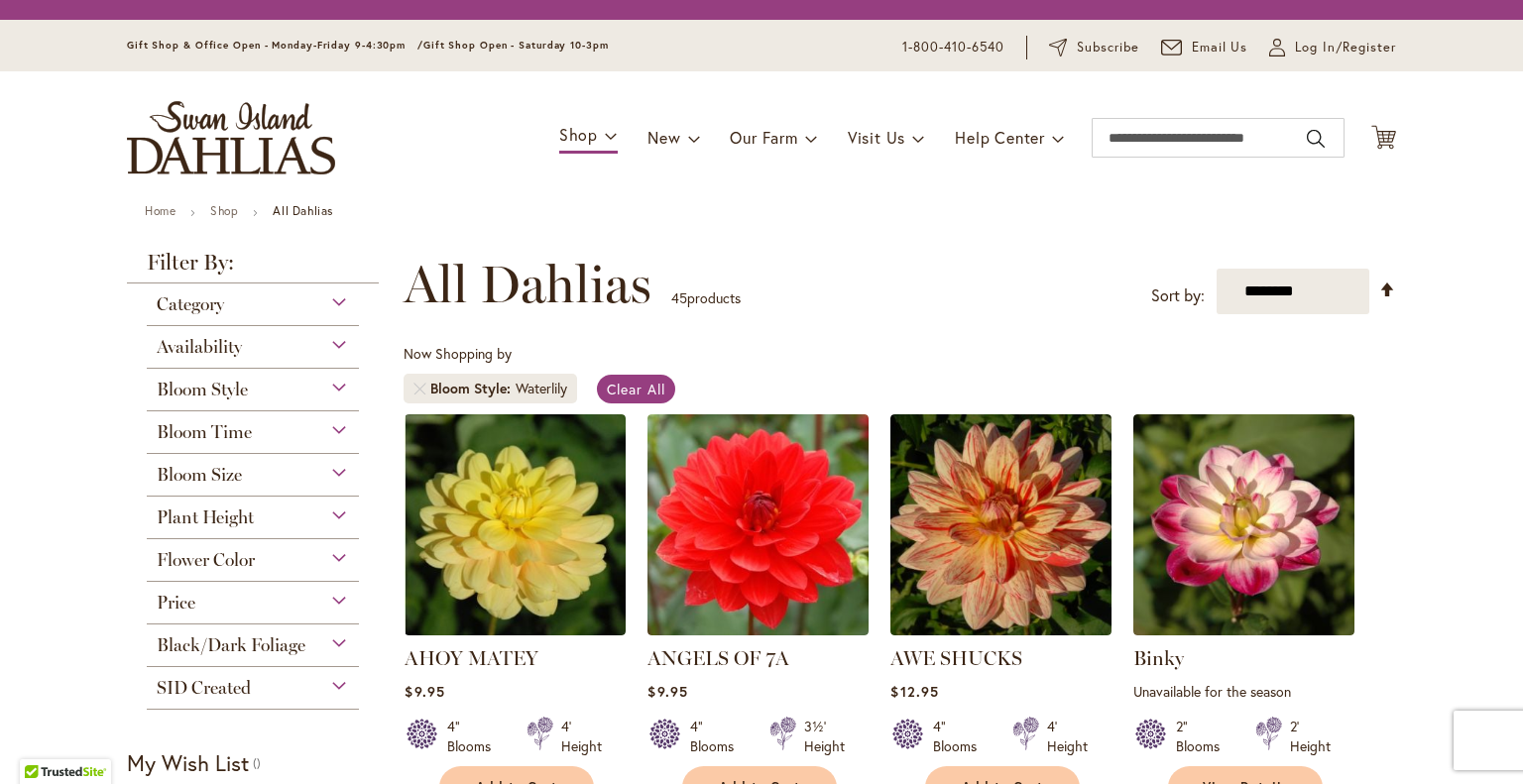 scroll, scrollTop: 0, scrollLeft: 0, axis: both 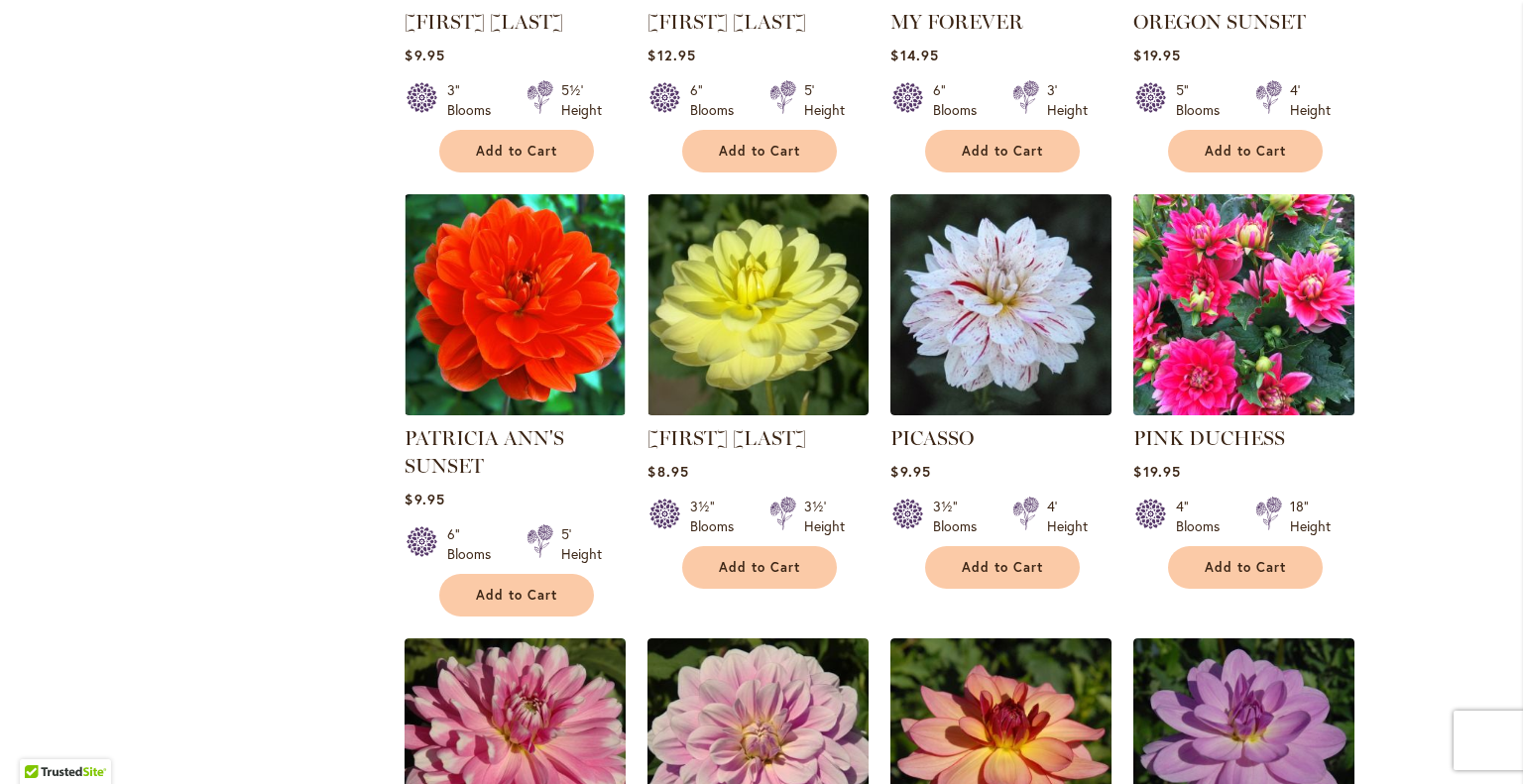 click at bounding box center [1244, 304] 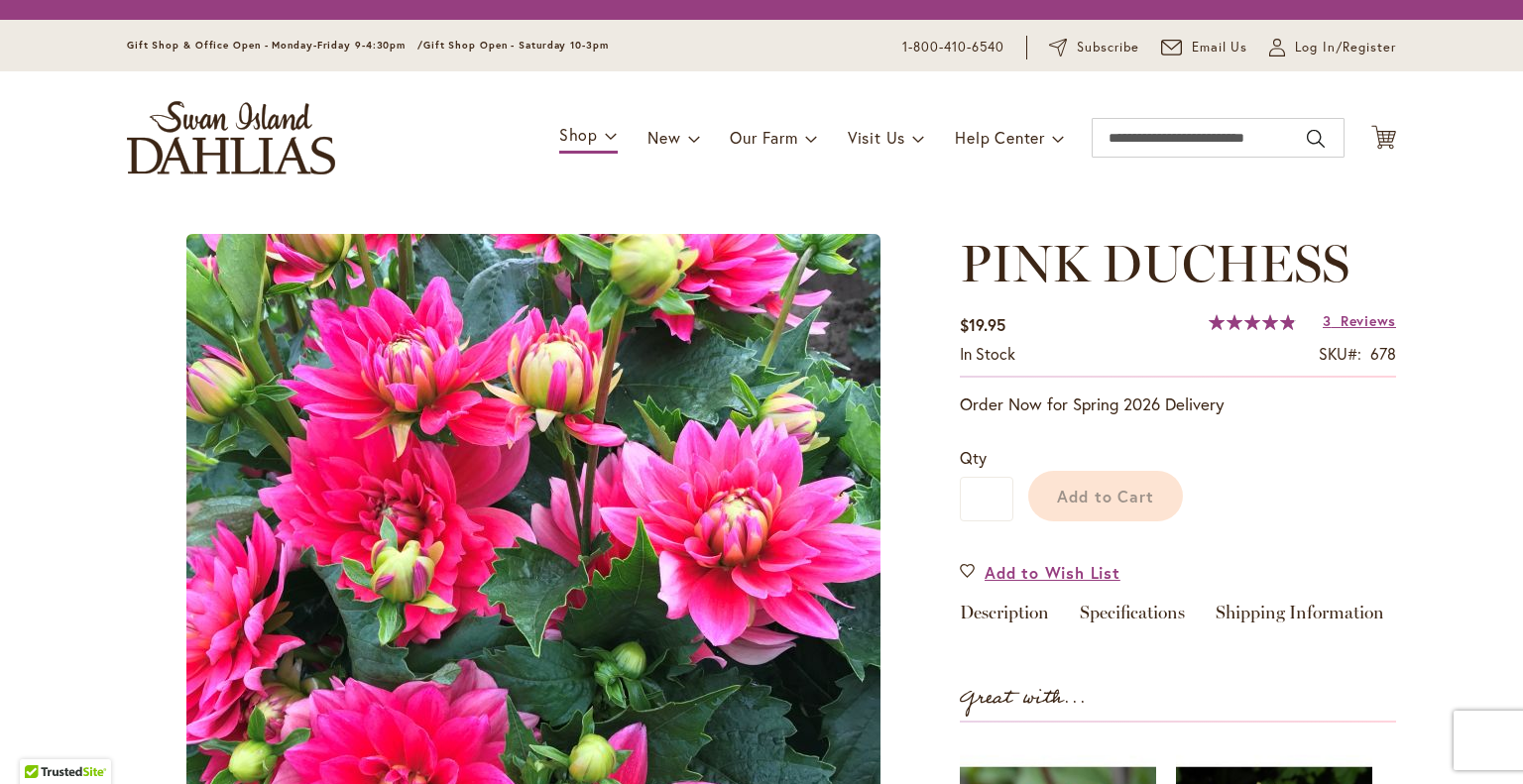 scroll, scrollTop: 0, scrollLeft: 0, axis: both 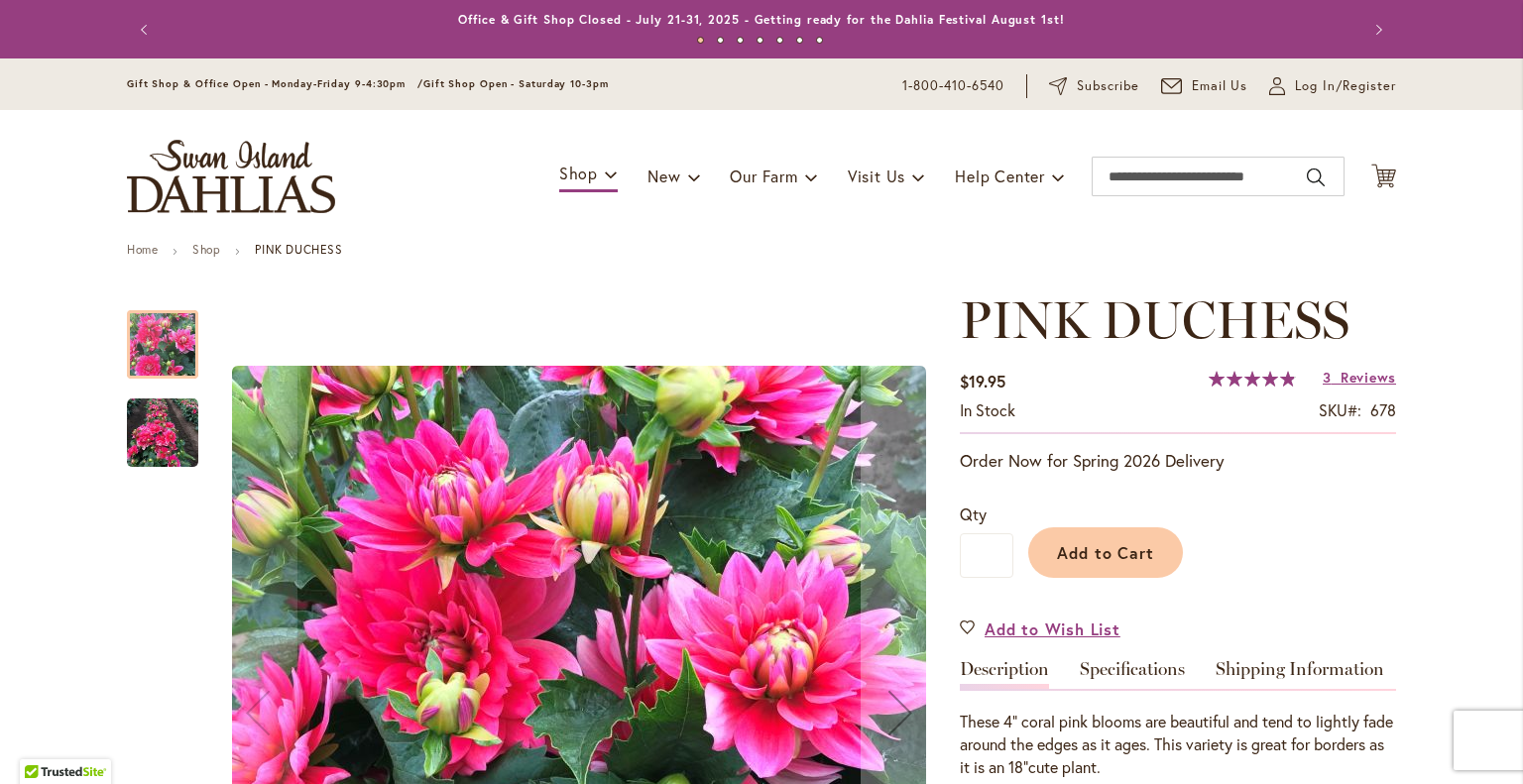 click at bounding box center [163, 433] 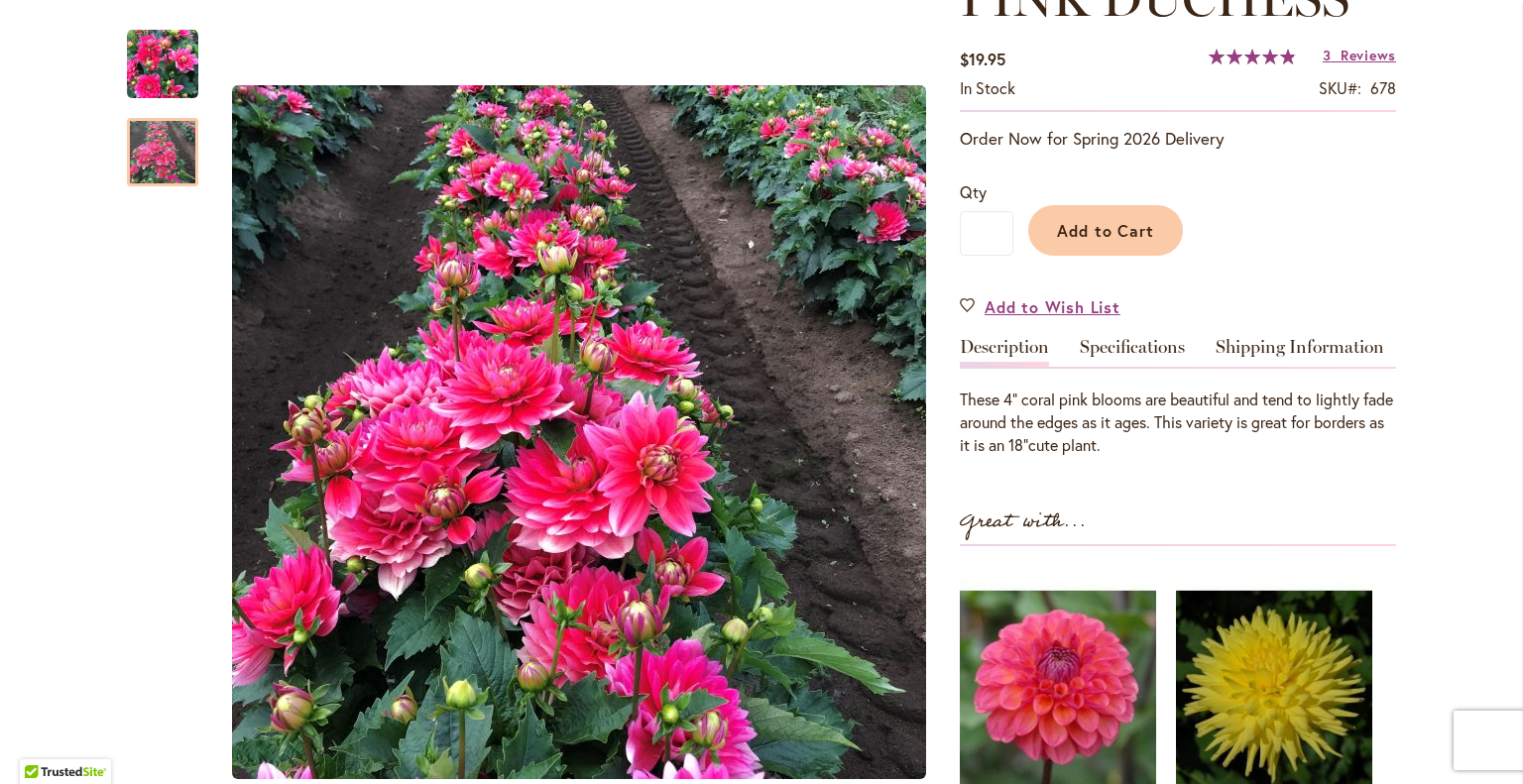 scroll, scrollTop: 0, scrollLeft: 0, axis: both 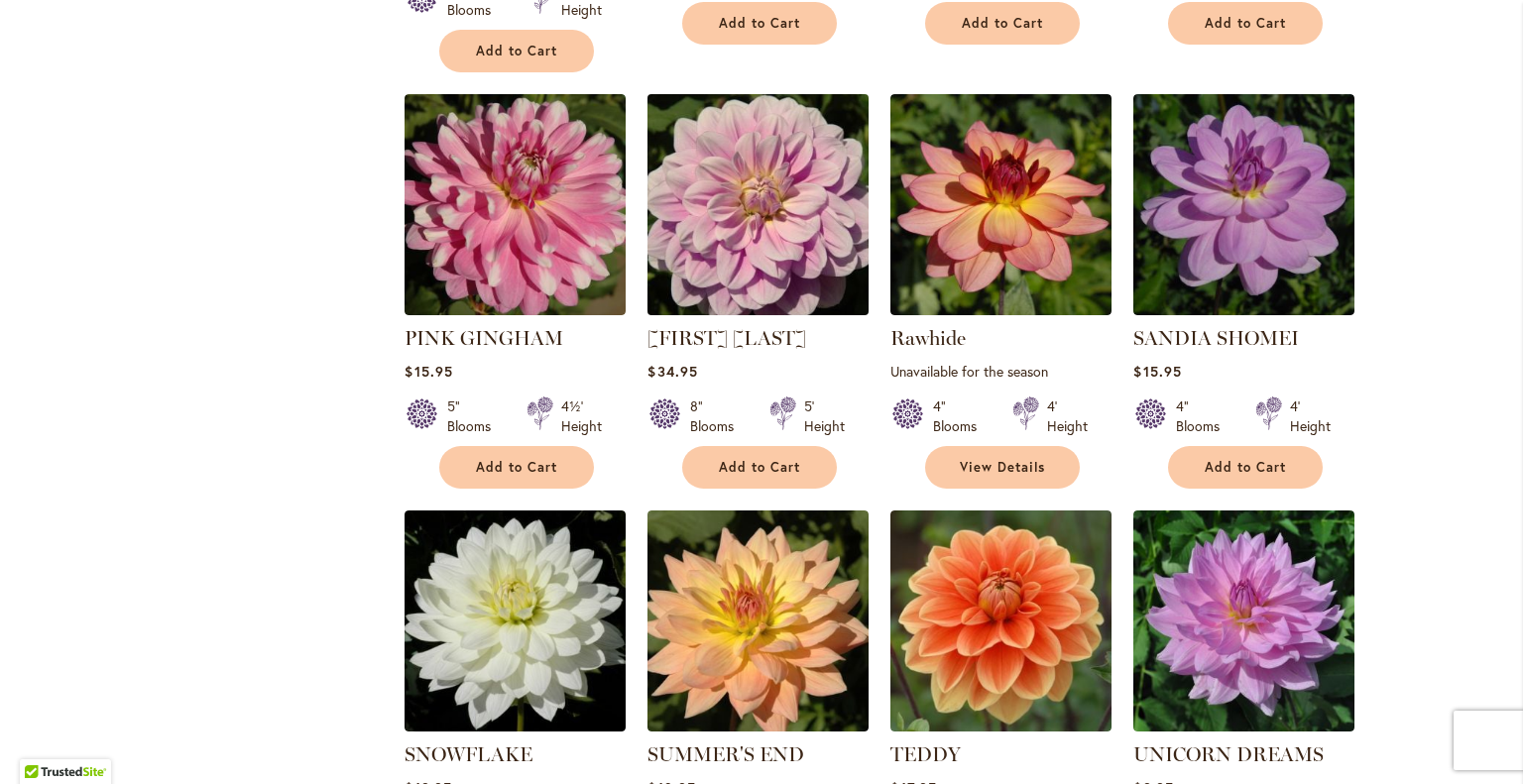 click at bounding box center [759, 204] 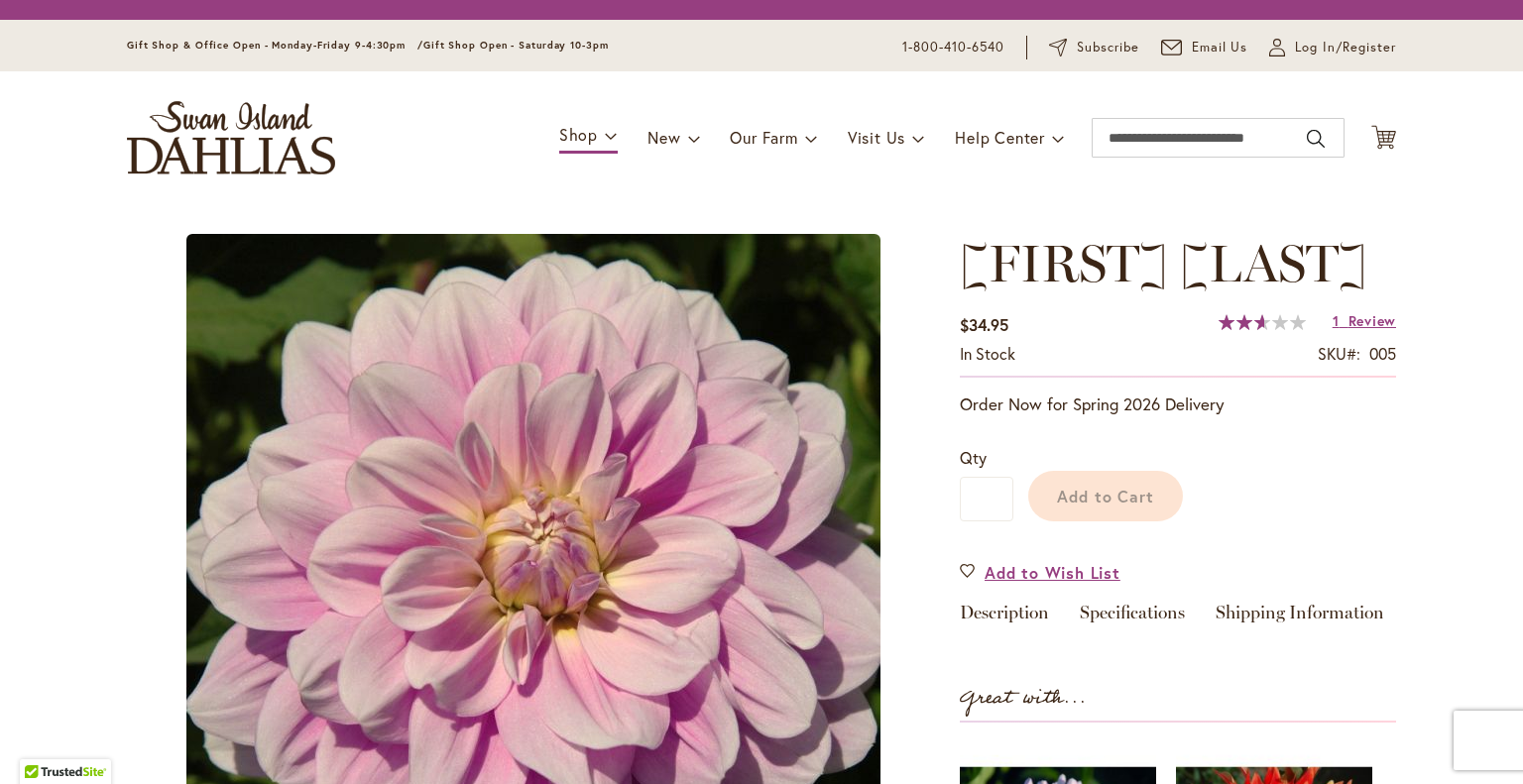 scroll, scrollTop: 0, scrollLeft: 0, axis: both 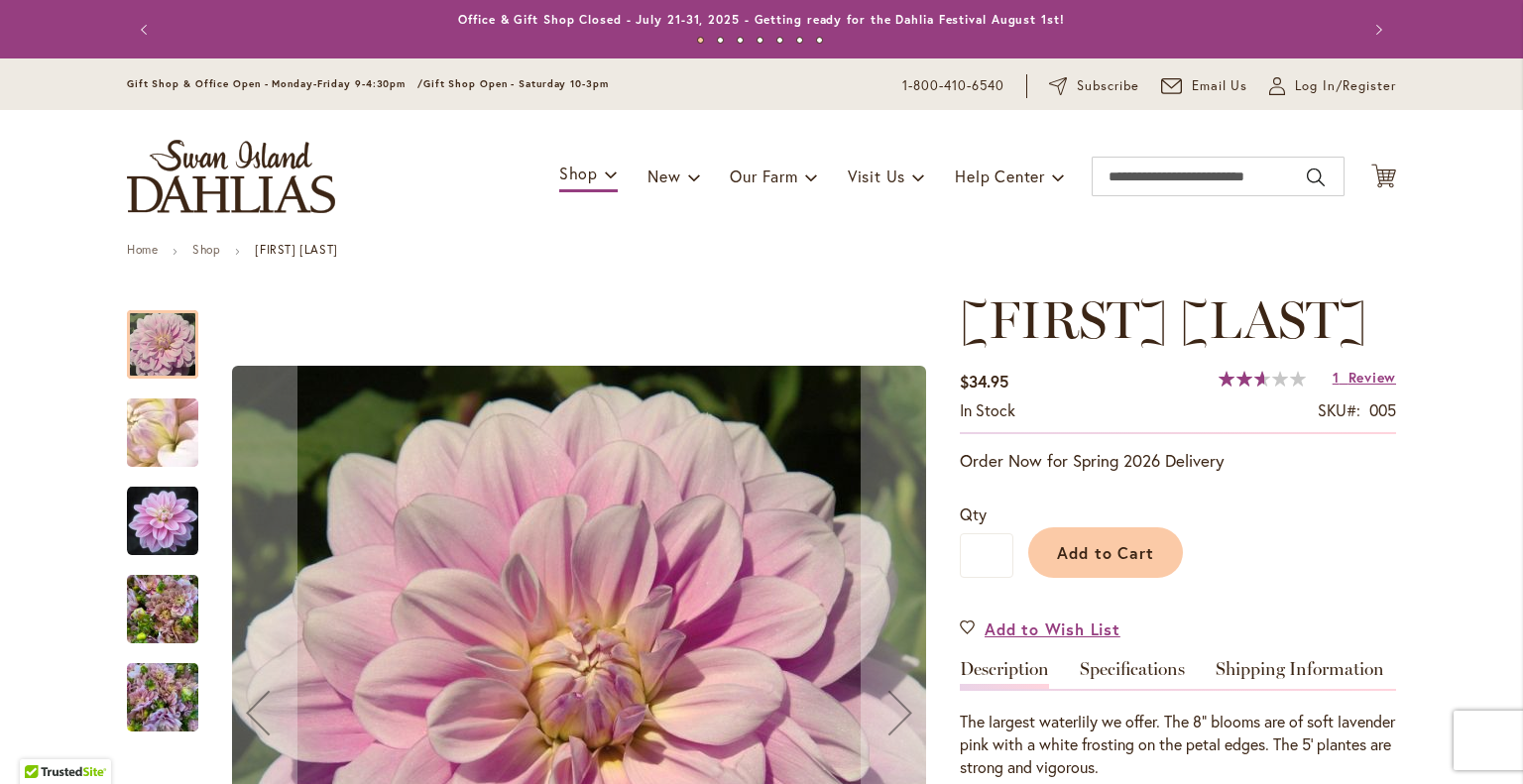 click at bounding box center (163, 698) 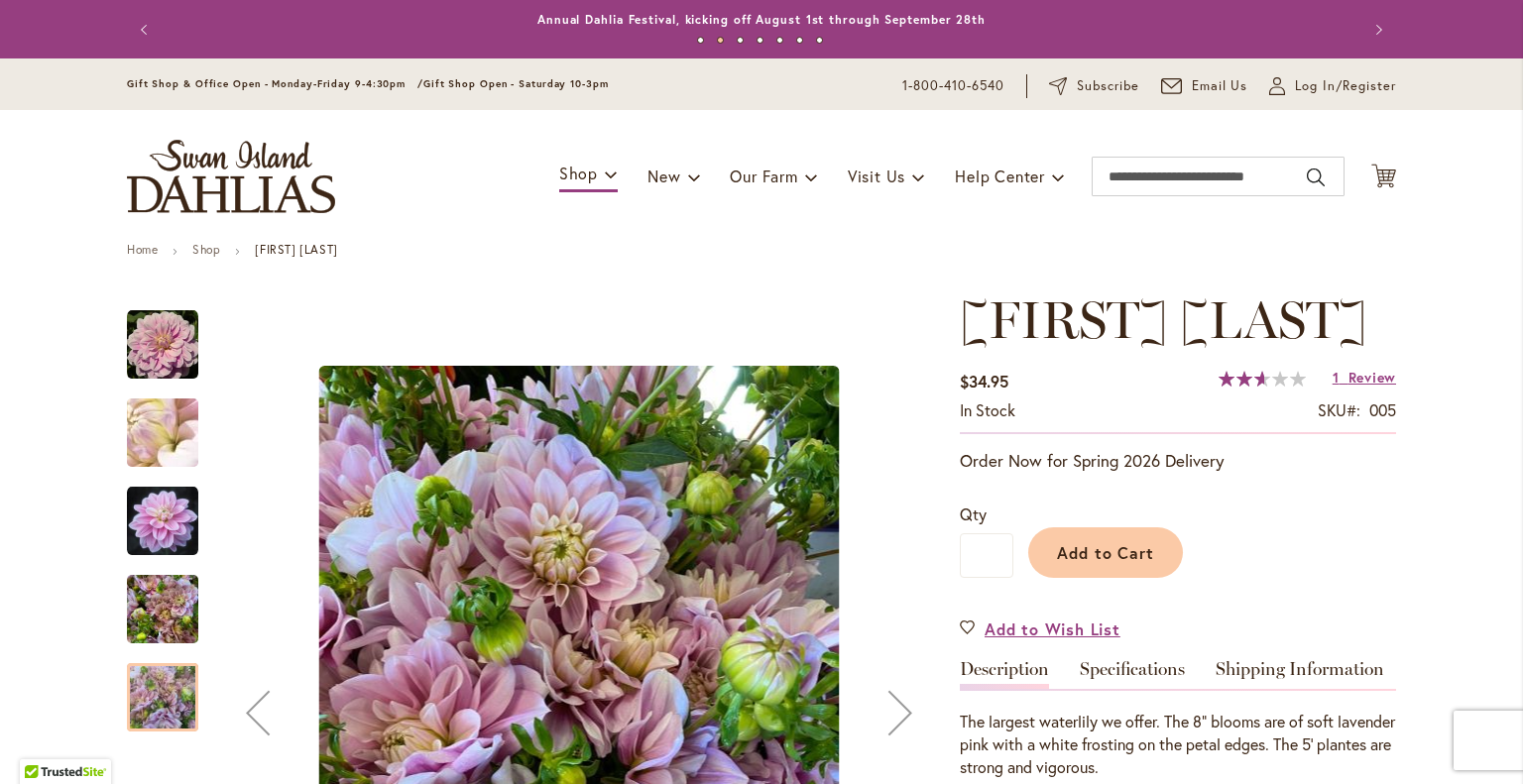 click at bounding box center [163, 610] 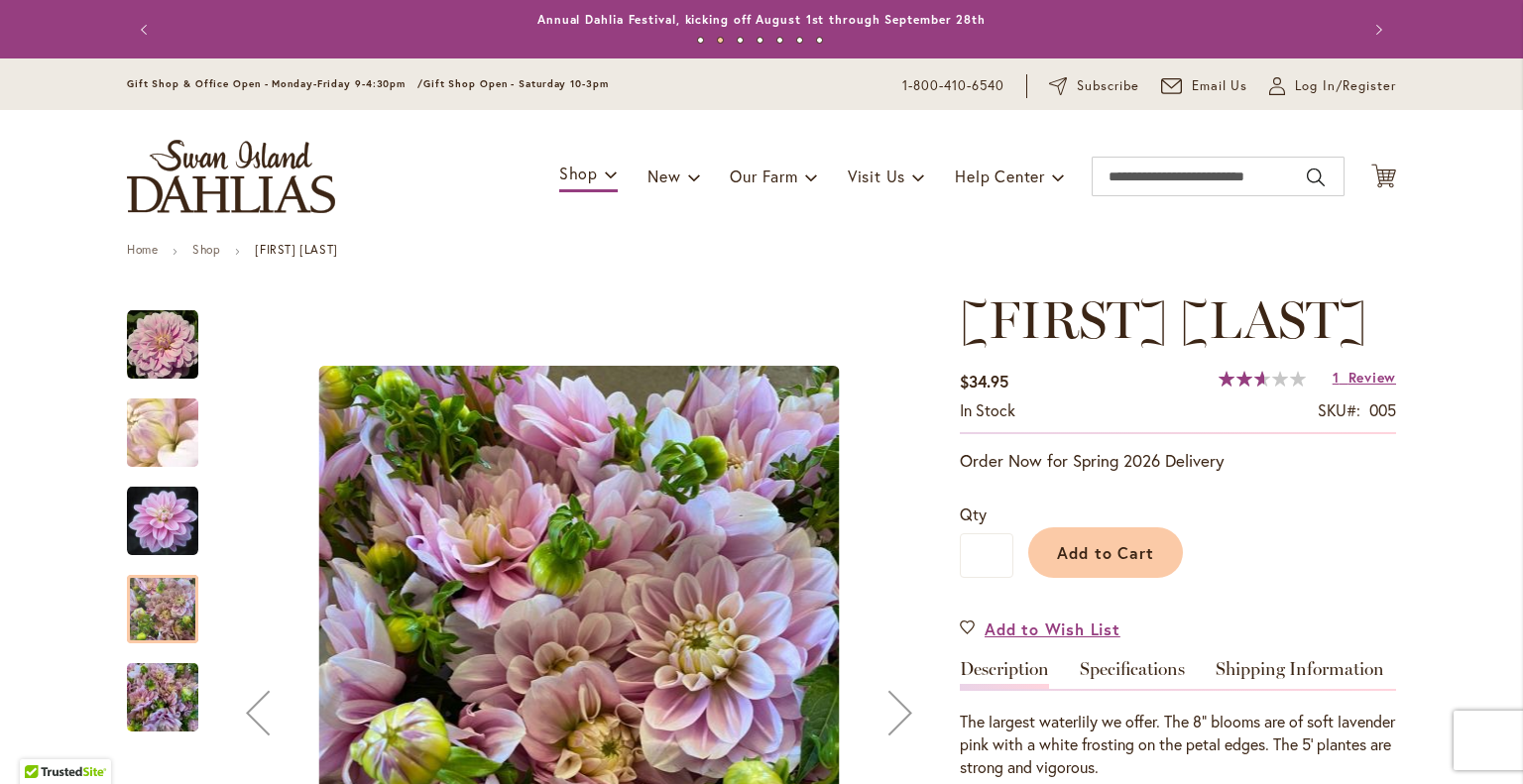 click at bounding box center [163, 520] 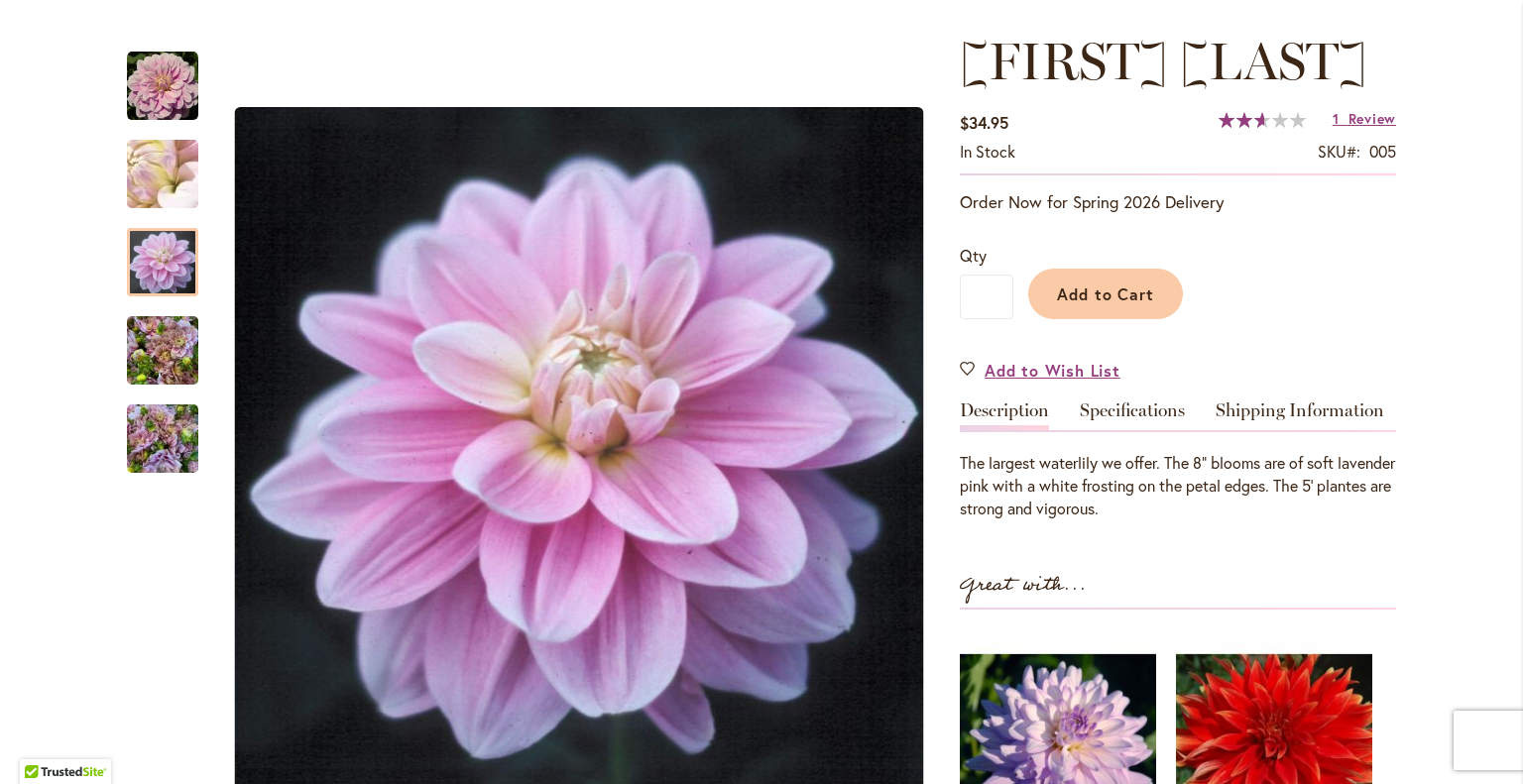 scroll, scrollTop: 252, scrollLeft: 0, axis: vertical 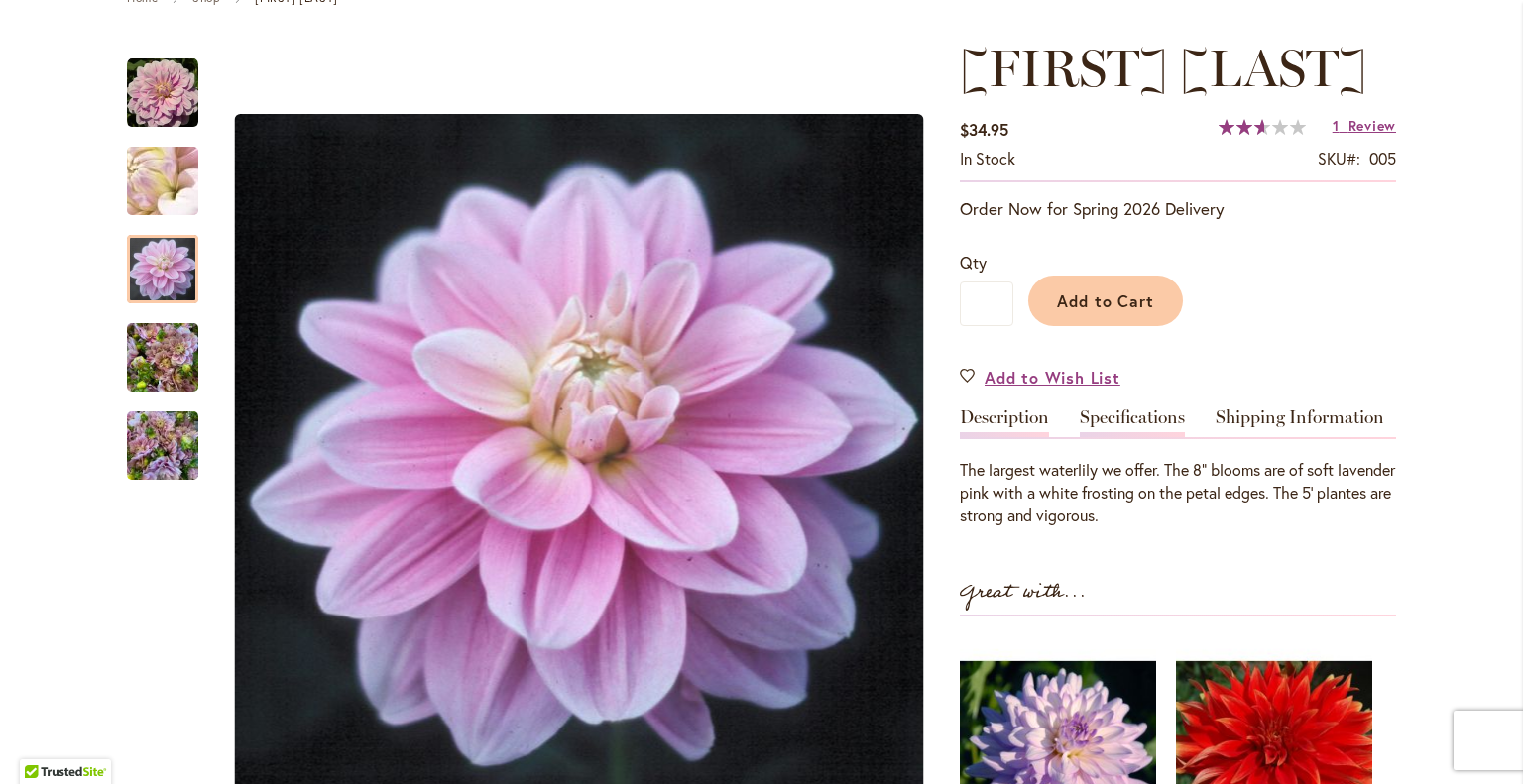 click on "Specifications" at bounding box center [1132, 422] 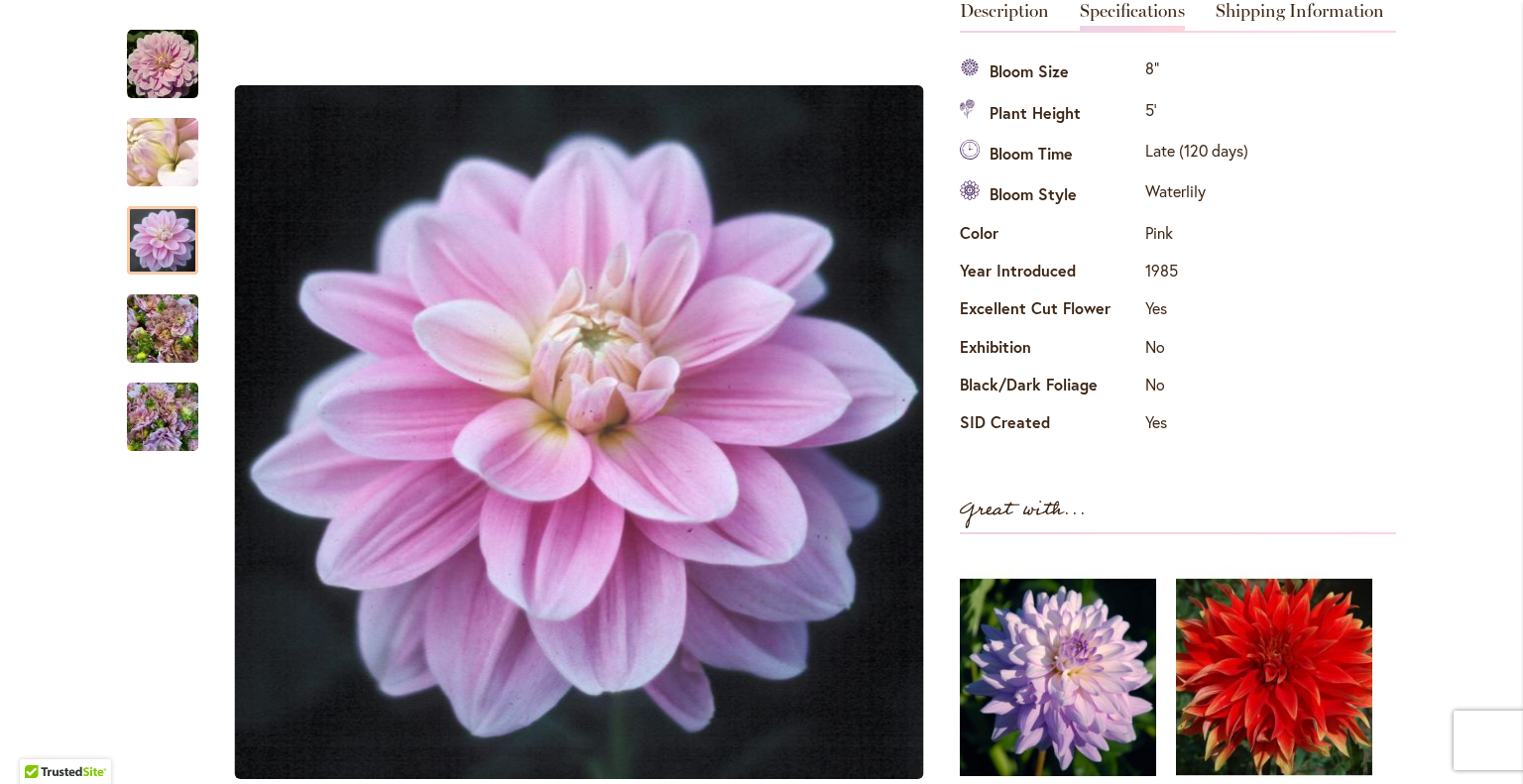 scroll, scrollTop: 0, scrollLeft: 0, axis: both 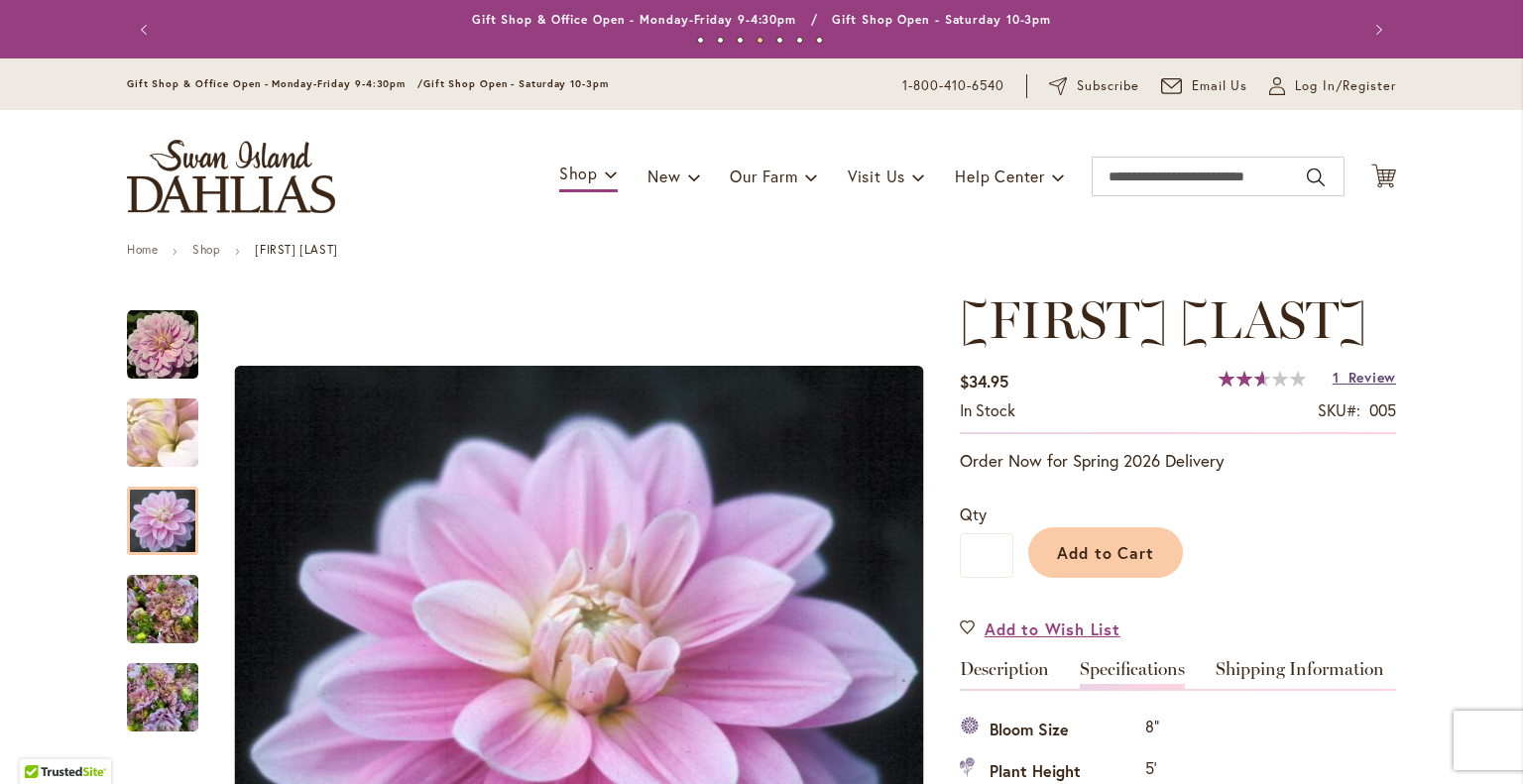 click on "Review" at bounding box center [1372, 377] 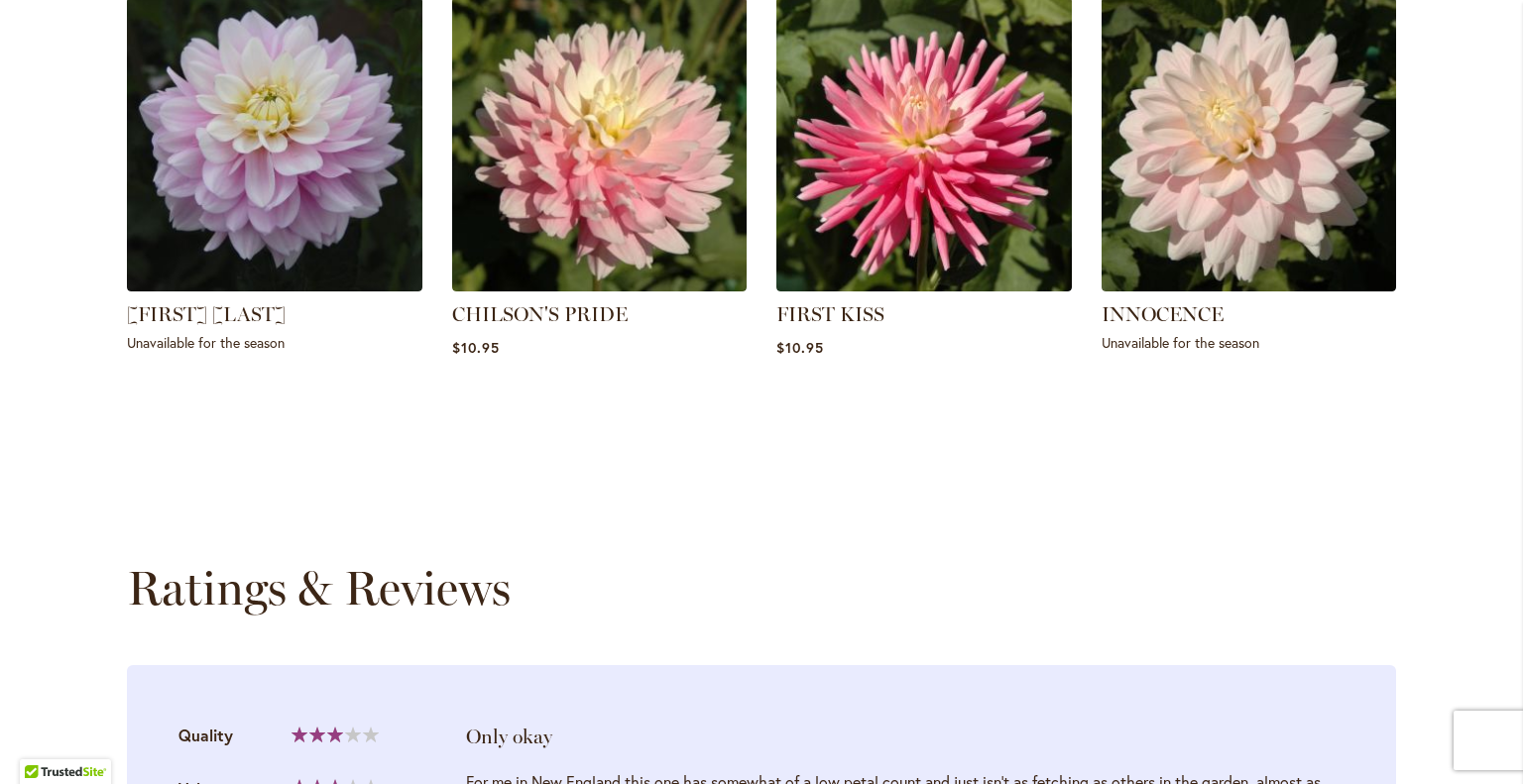 scroll, scrollTop: 2302, scrollLeft: 0, axis: vertical 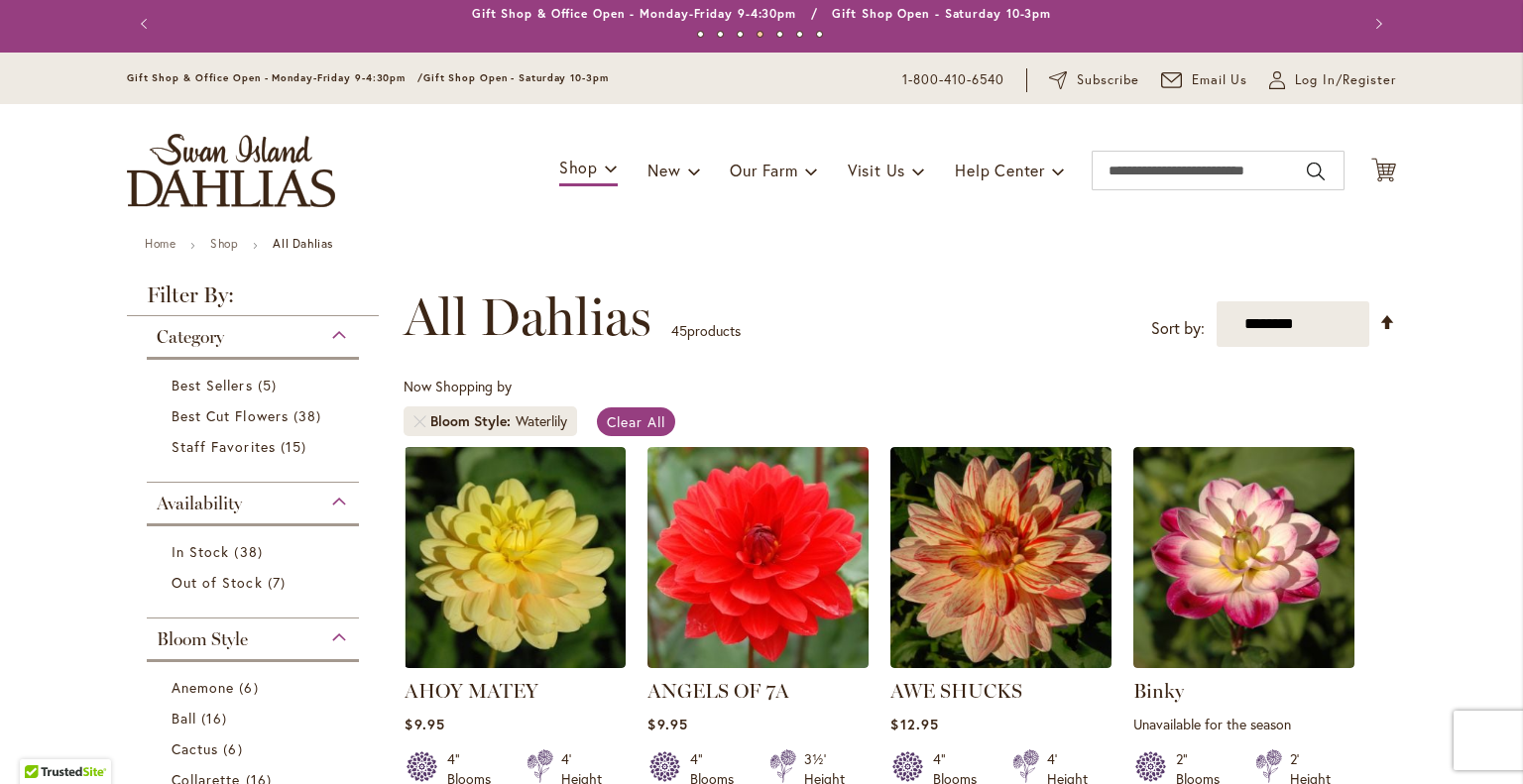 click at bounding box center [231, 170] 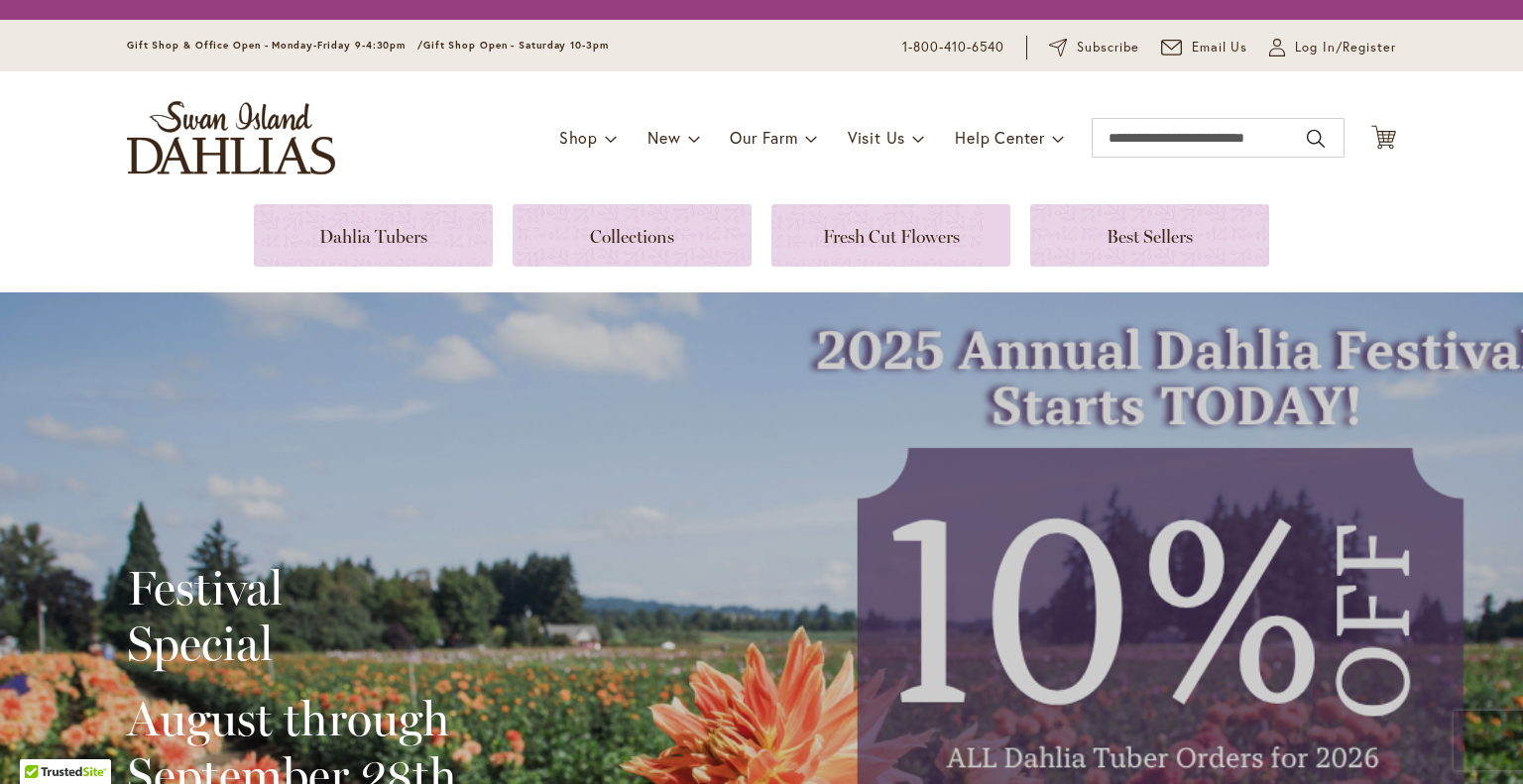 scroll, scrollTop: 0, scrollLeft: 0, axis: both 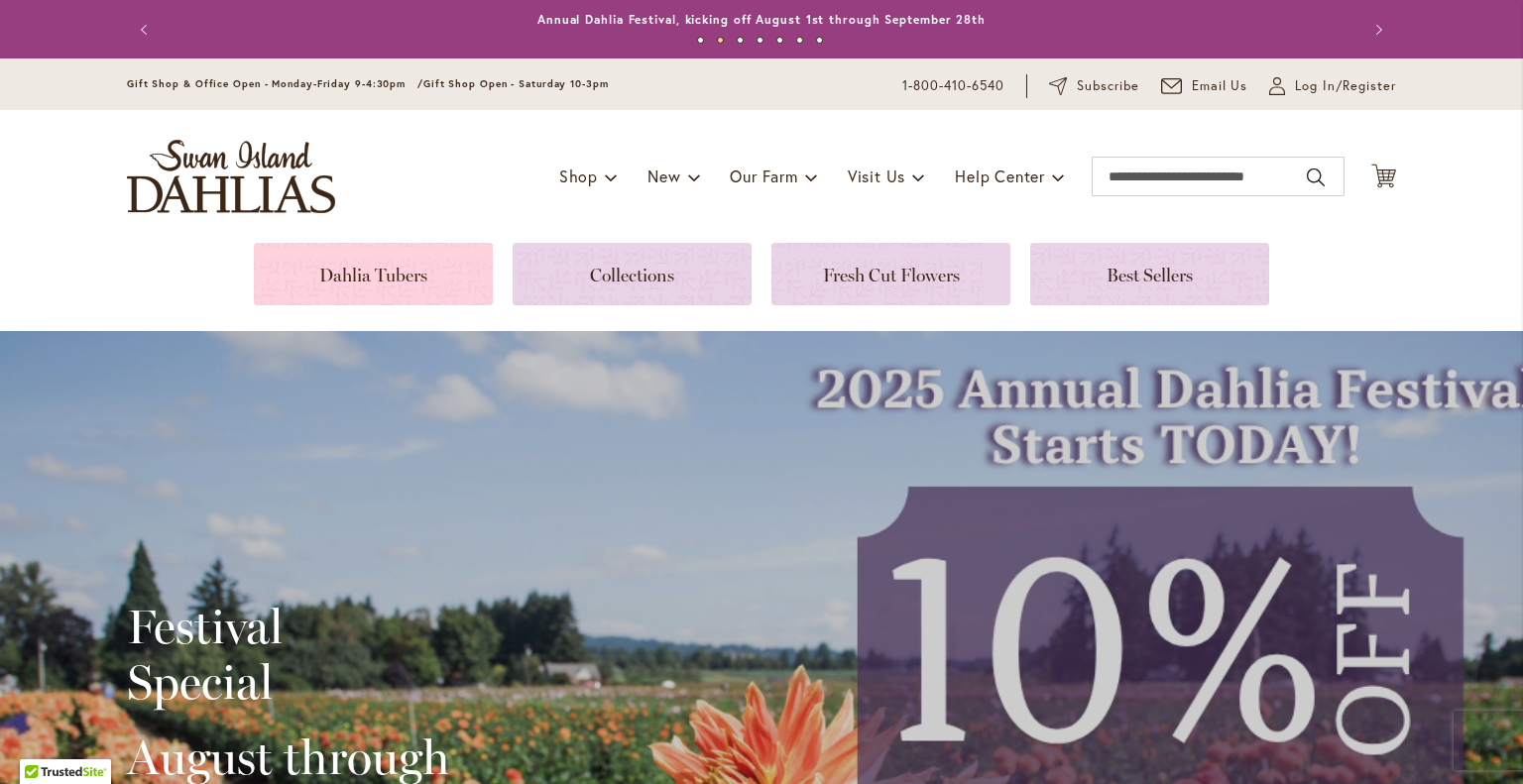 click at bounding box center [373, 274] 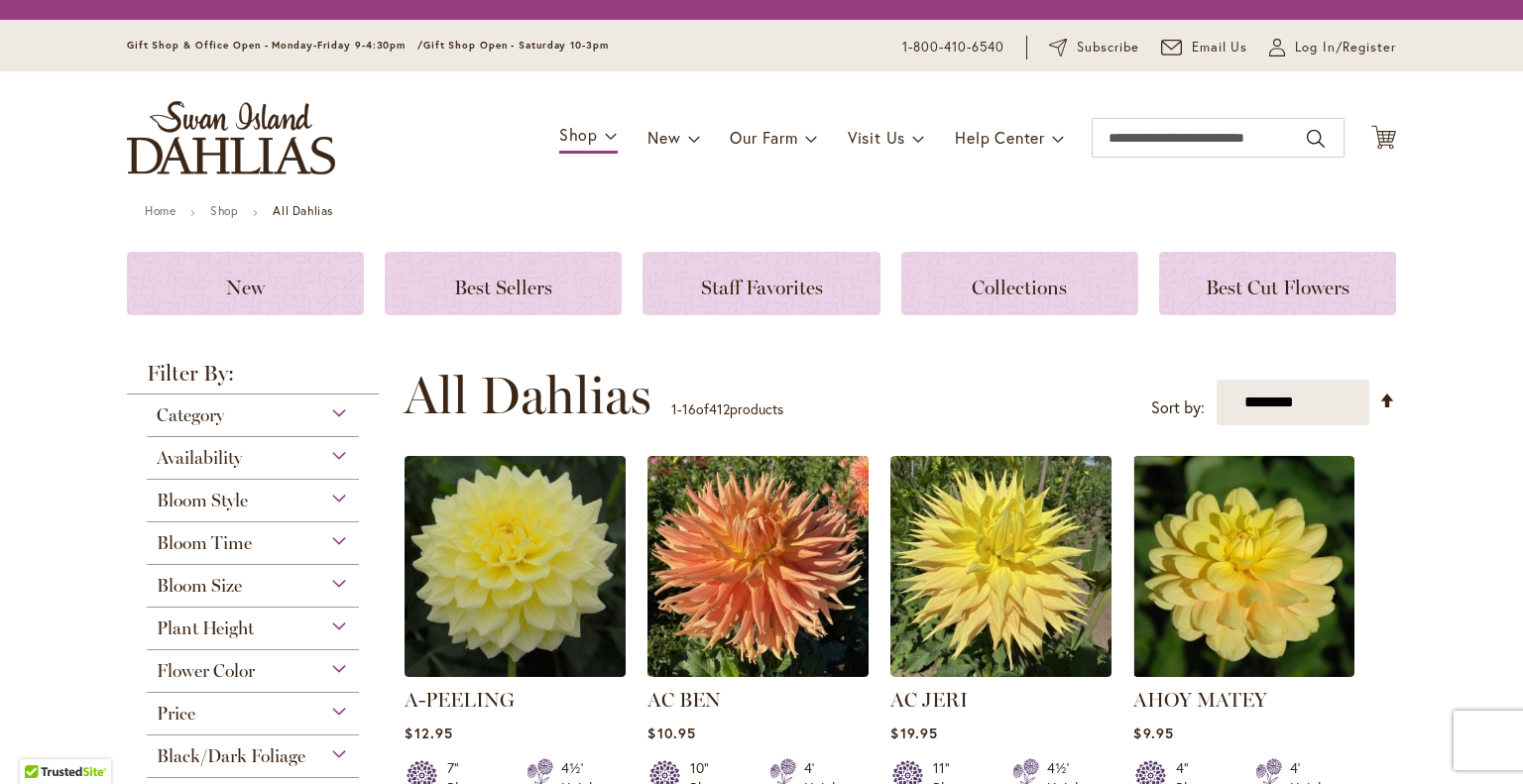 scroll, scrollTop: 0, scrollLeft: 0, axis: both 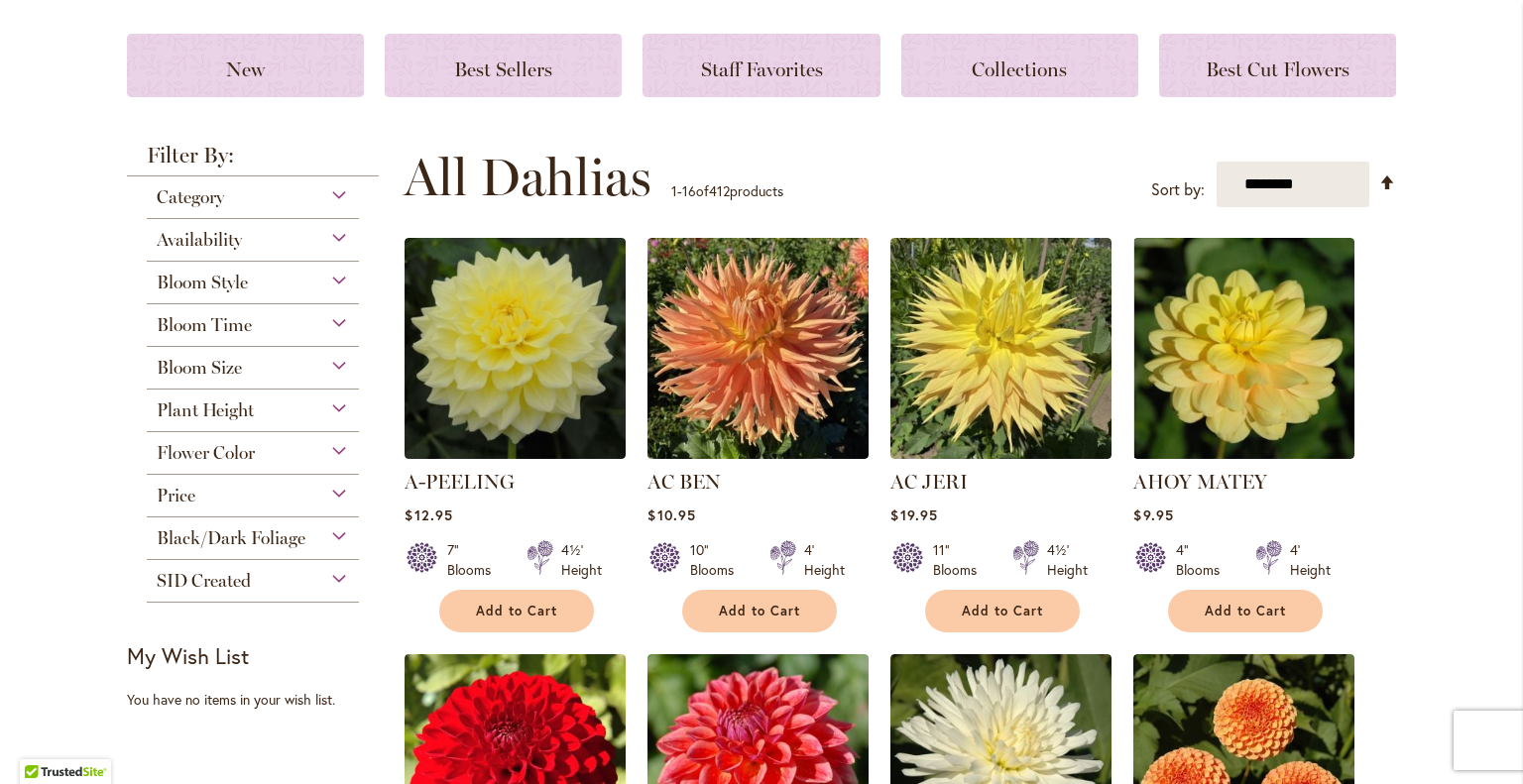 click on "Flower Color" at bounding box center [253, 448] 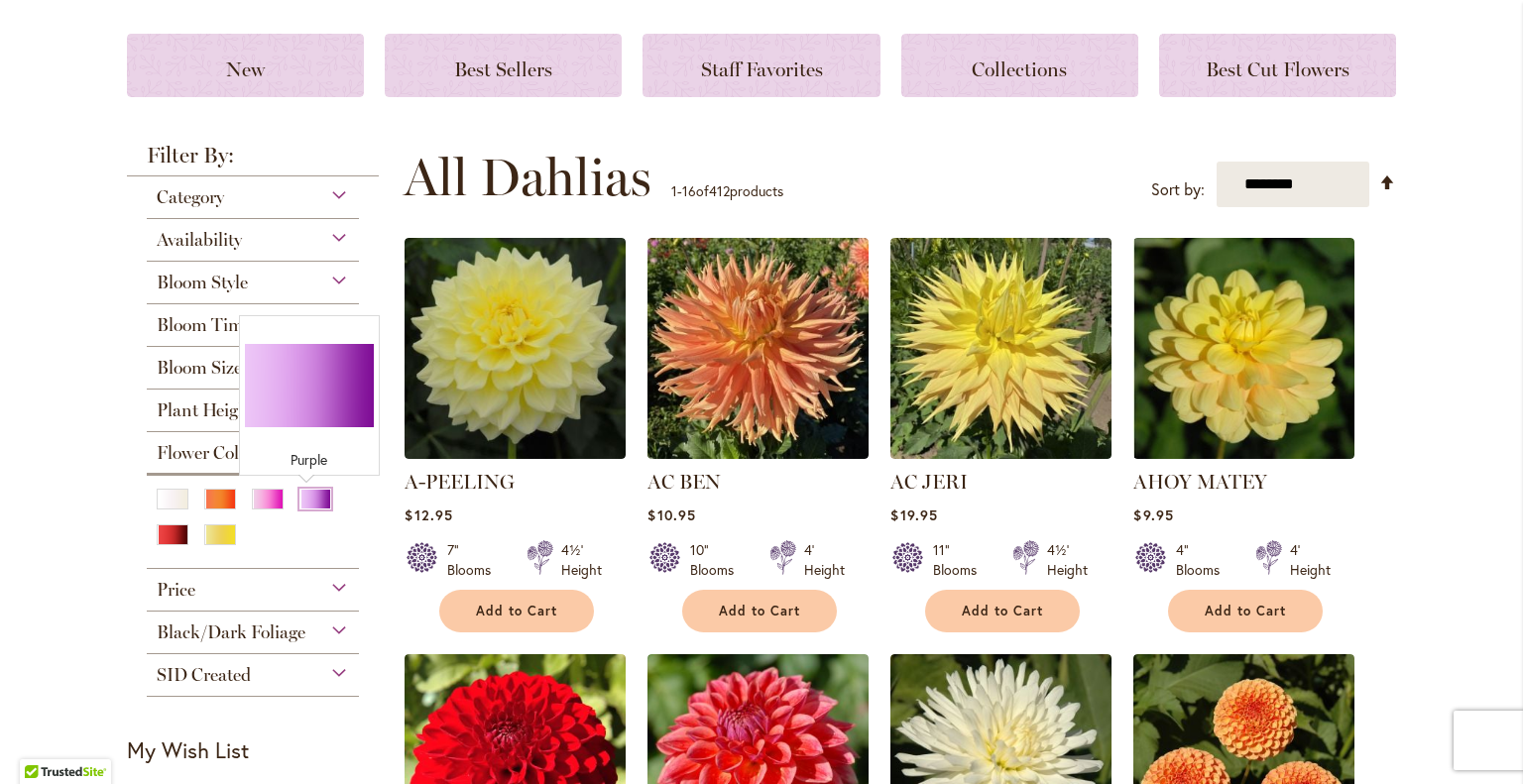 click at bounding box center [315, 499] 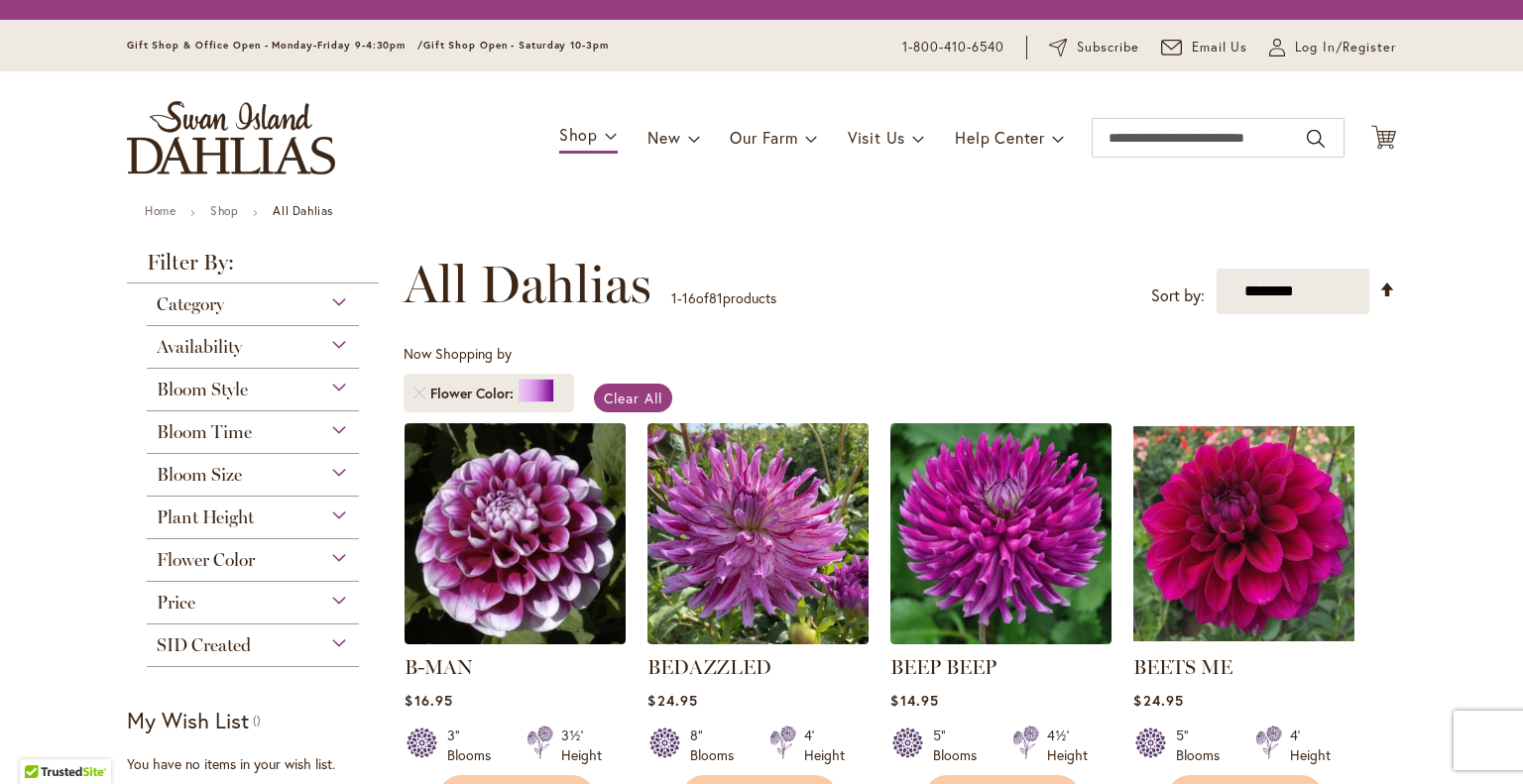 scroll, scrollTop: 0, scrollLeft: 0, axis: both 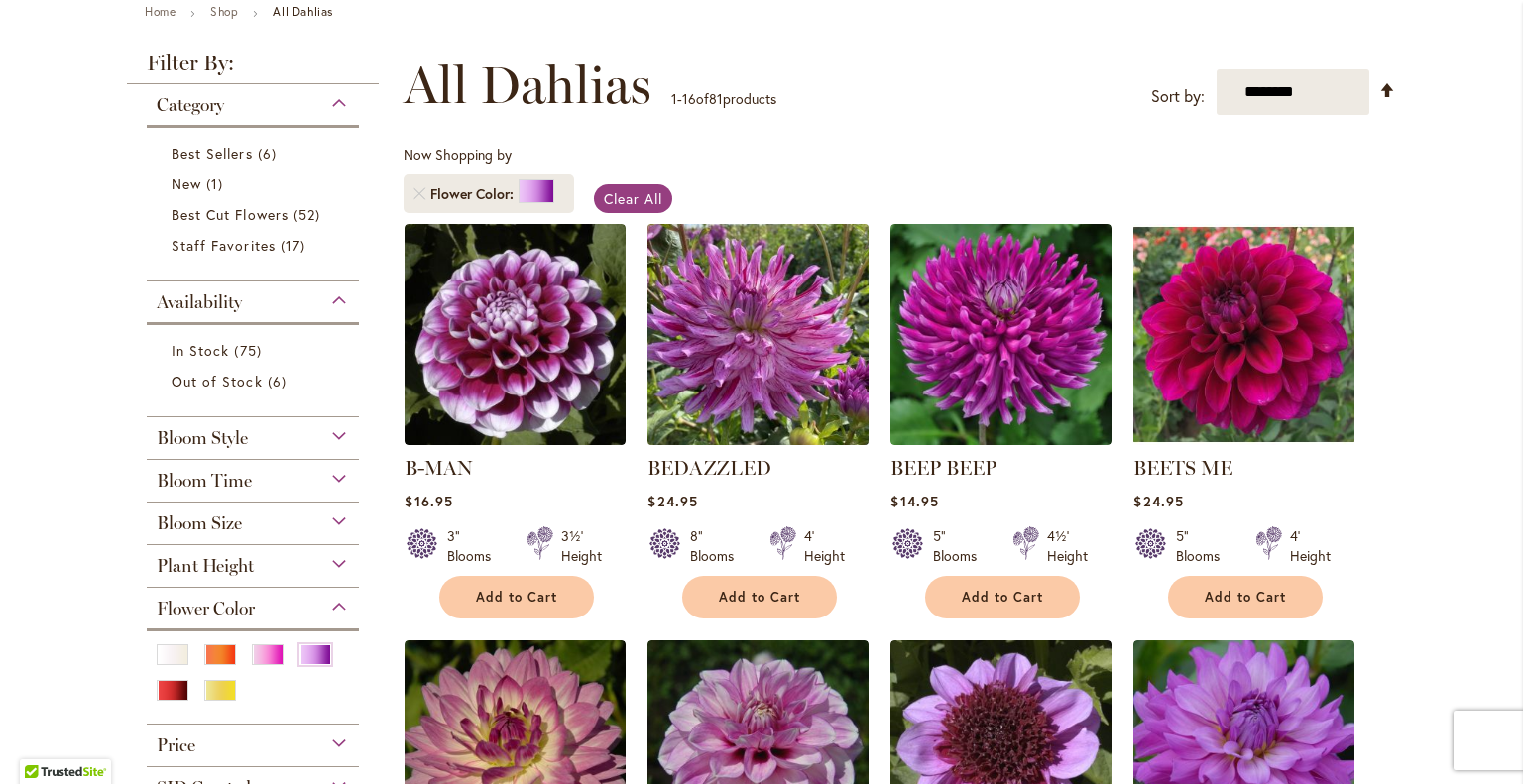 click at bounding box center (759, 334) 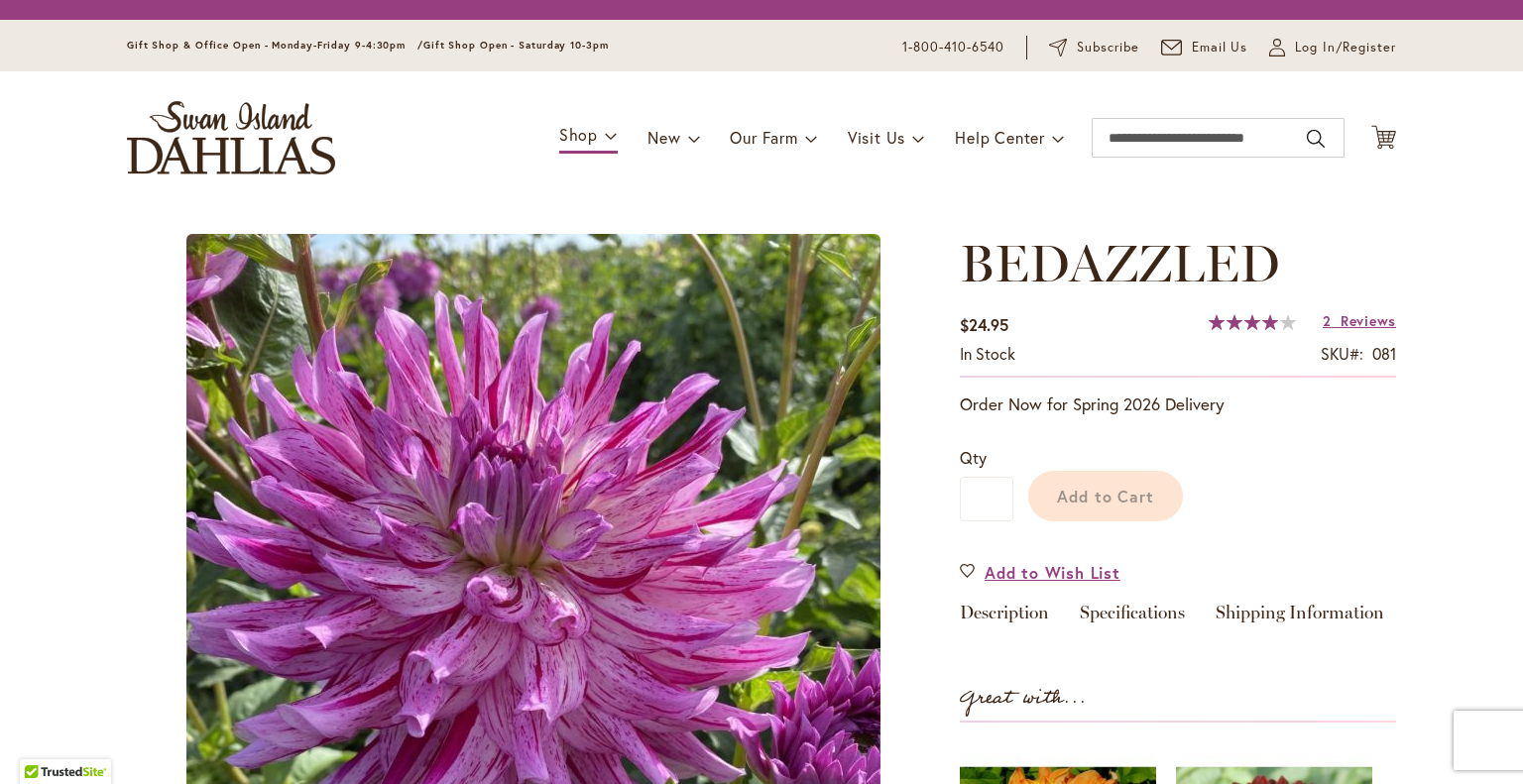 scroll, scrollTop: 0, scrollLeft: 0, axis: both 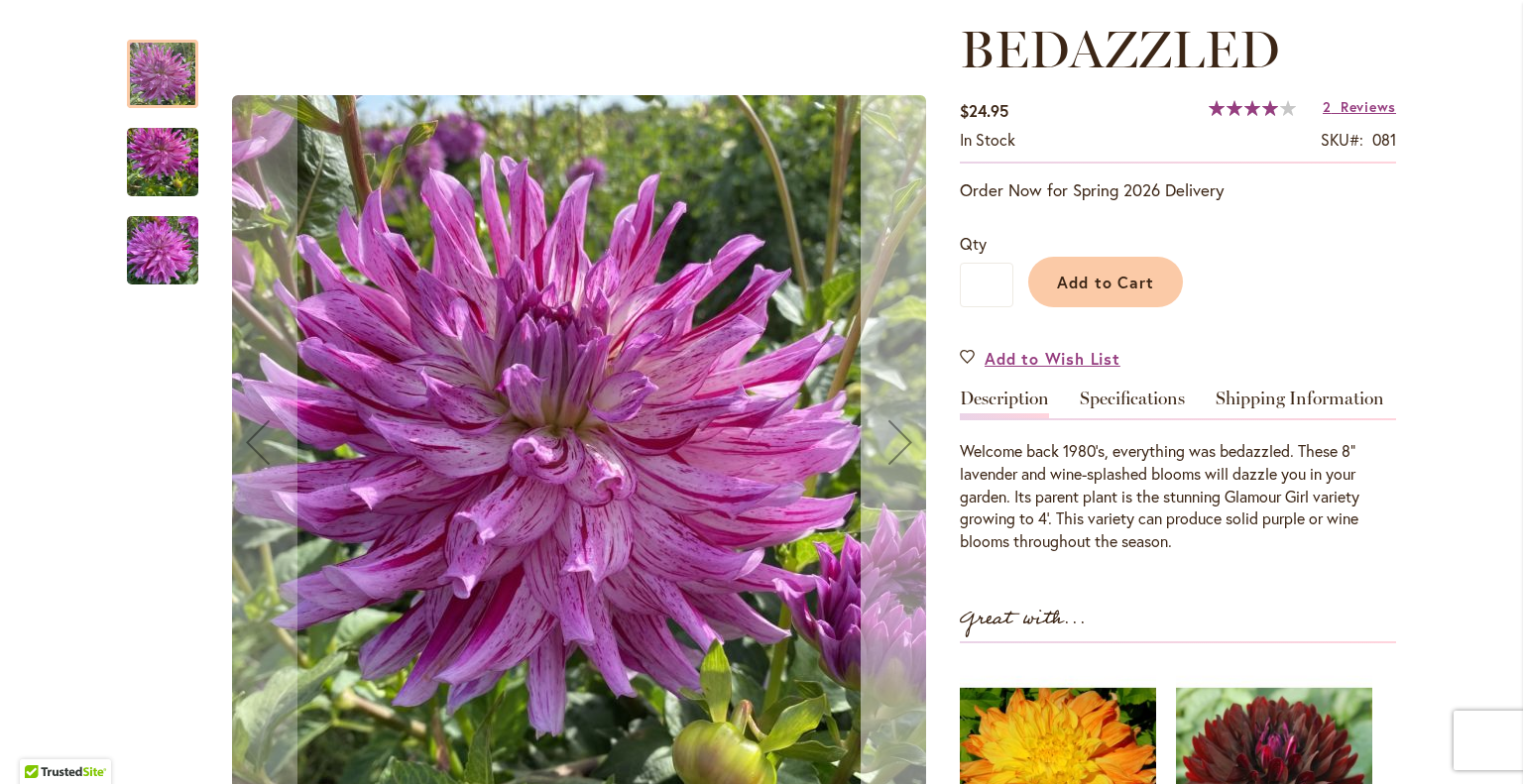 click at bounding box center [900, 442] 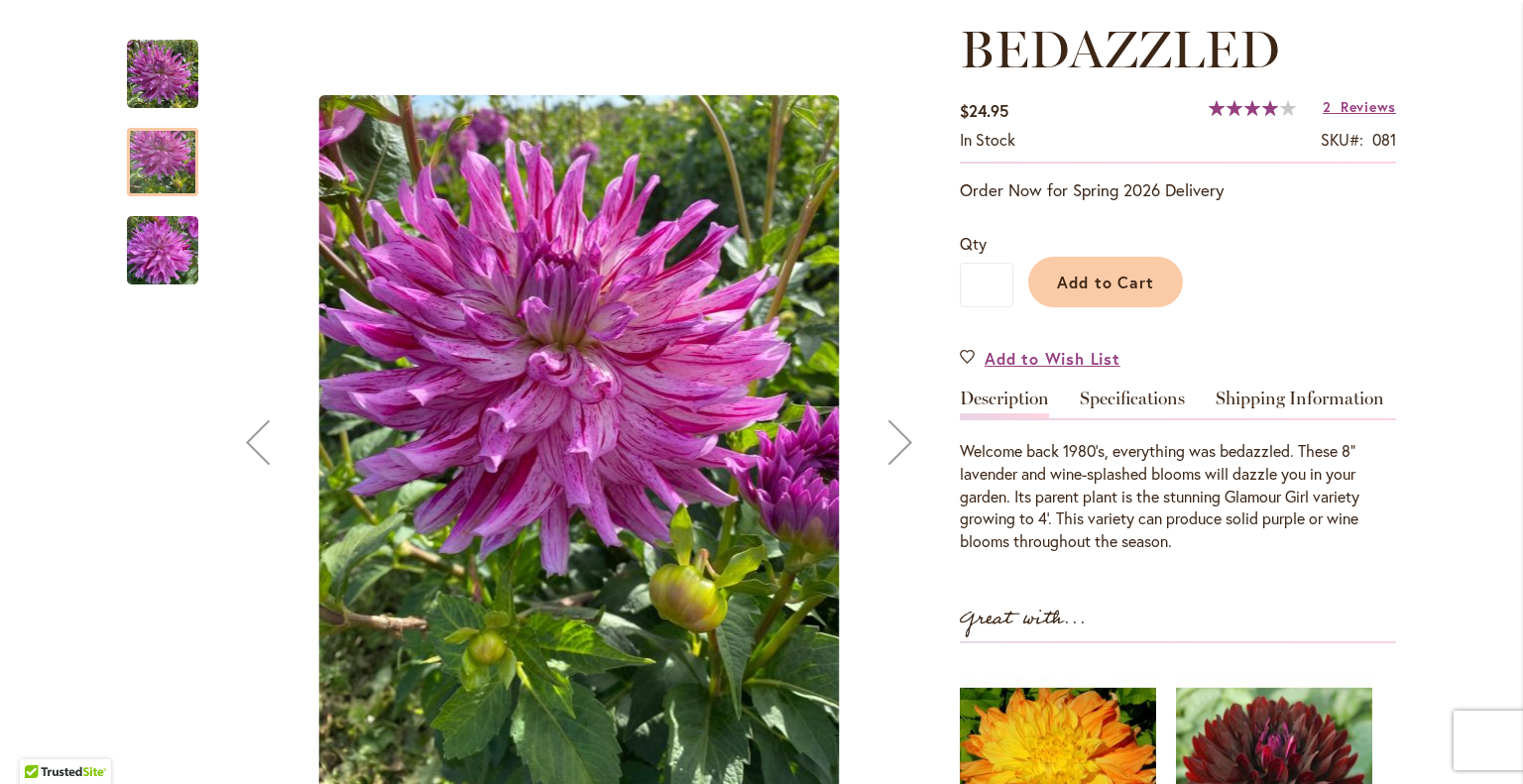 click at bounding box center [900, 442] 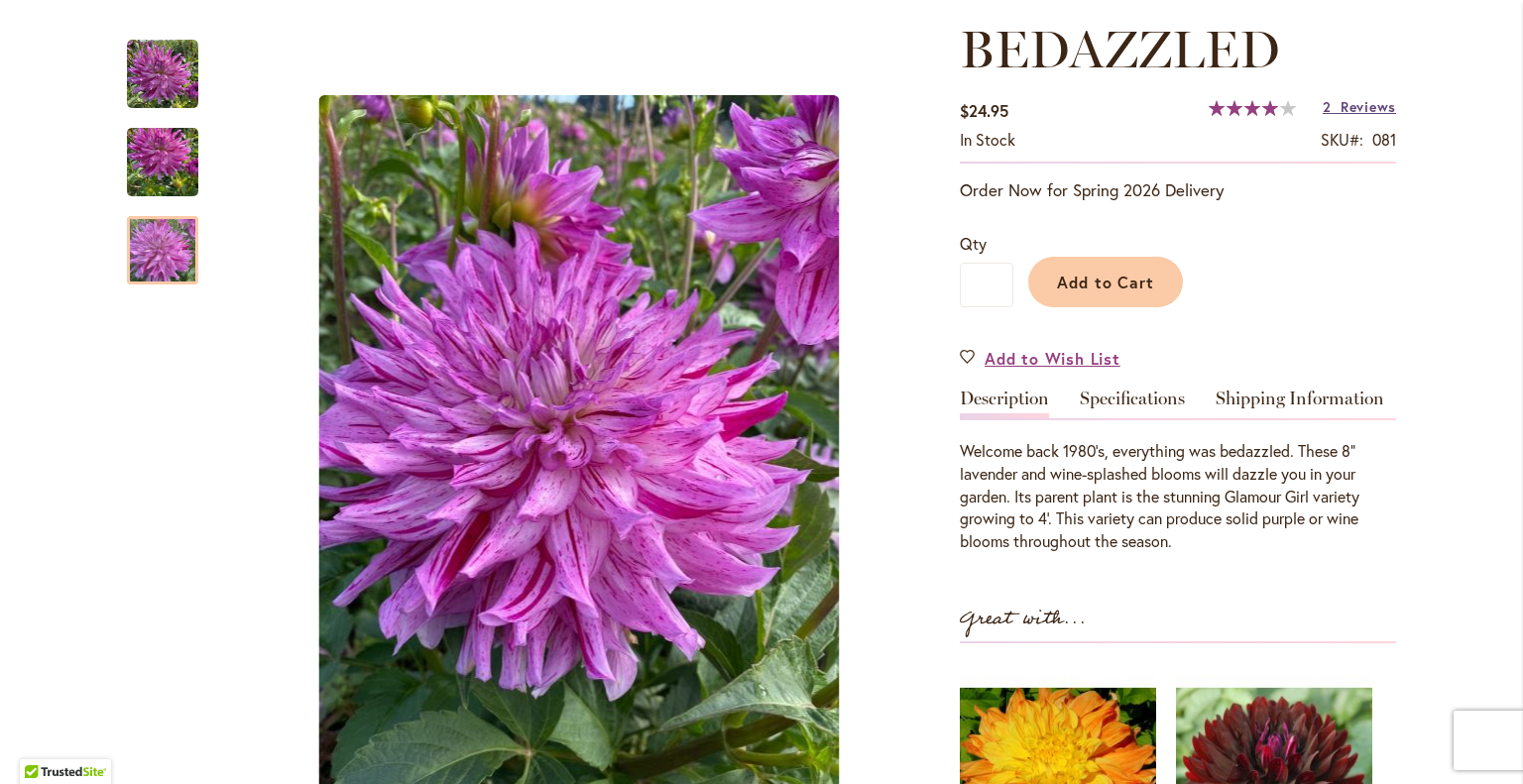 click on "Reviews" at bounding box center (1368, 106) 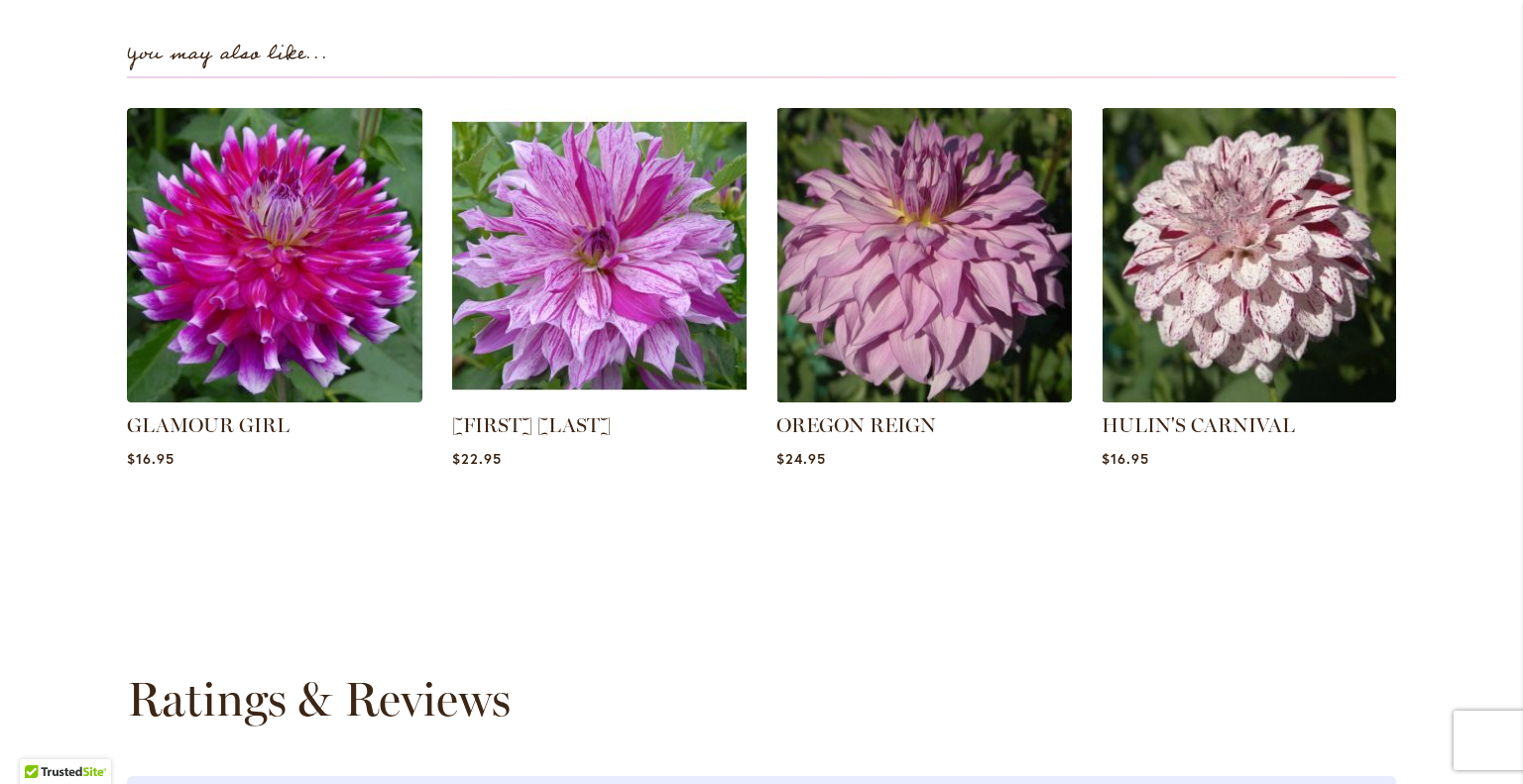 scroll, scrollTop: 1780, scrollLeft: 0, axis: vertical 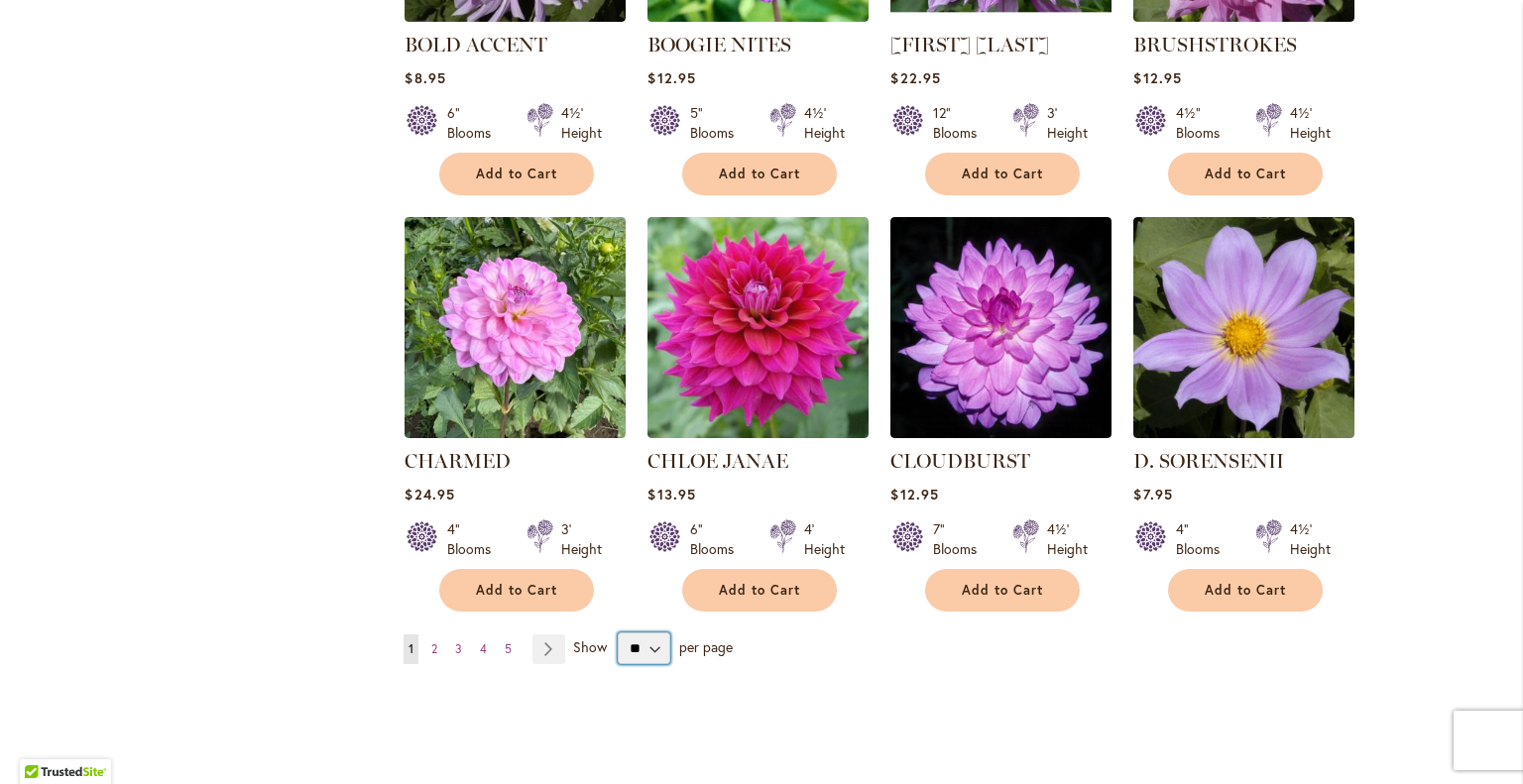 click on "**
**
**
**" at bounding box center (644, 648) 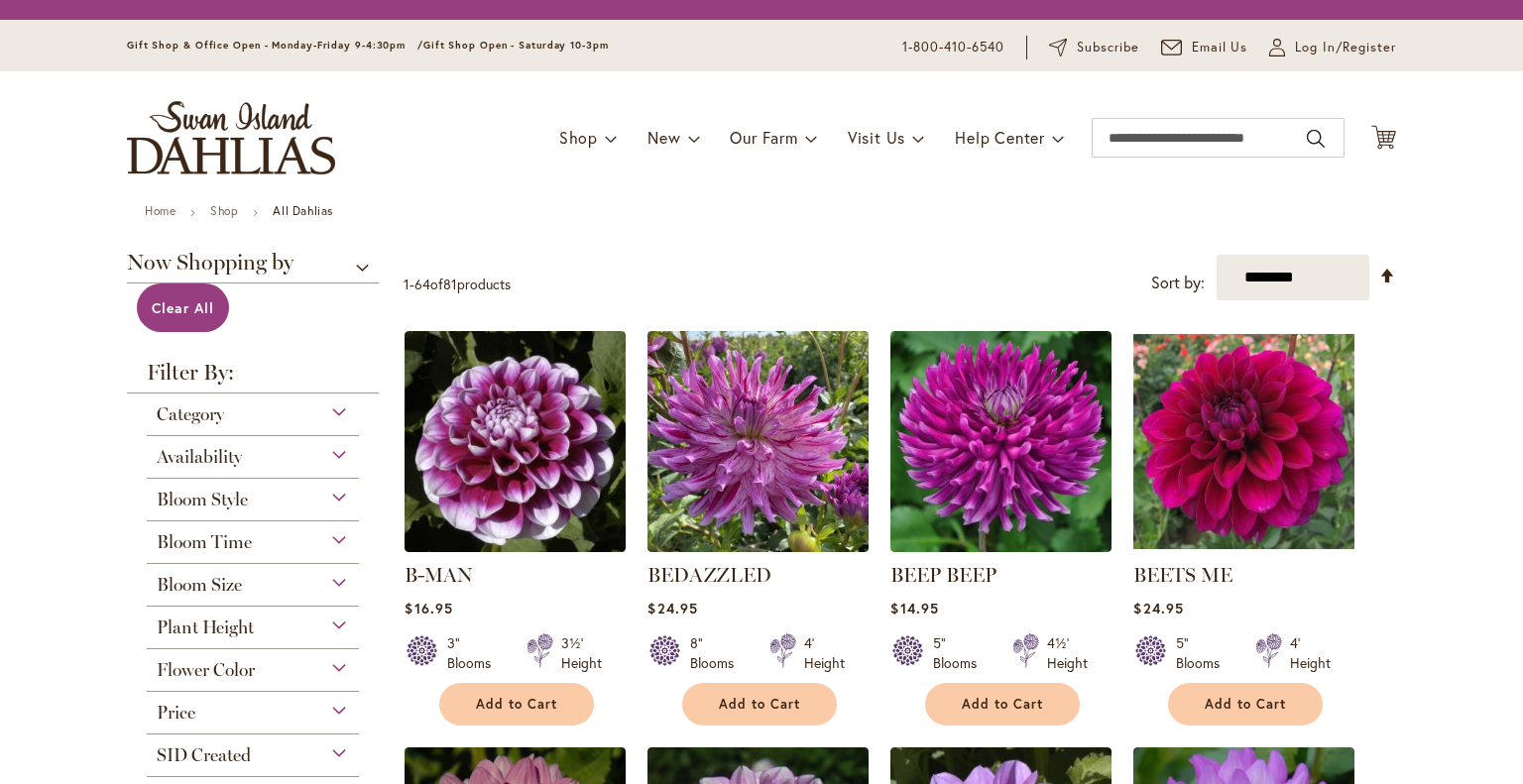 scroll, scrollTop: 0, scrollLeft: 0, axis: both 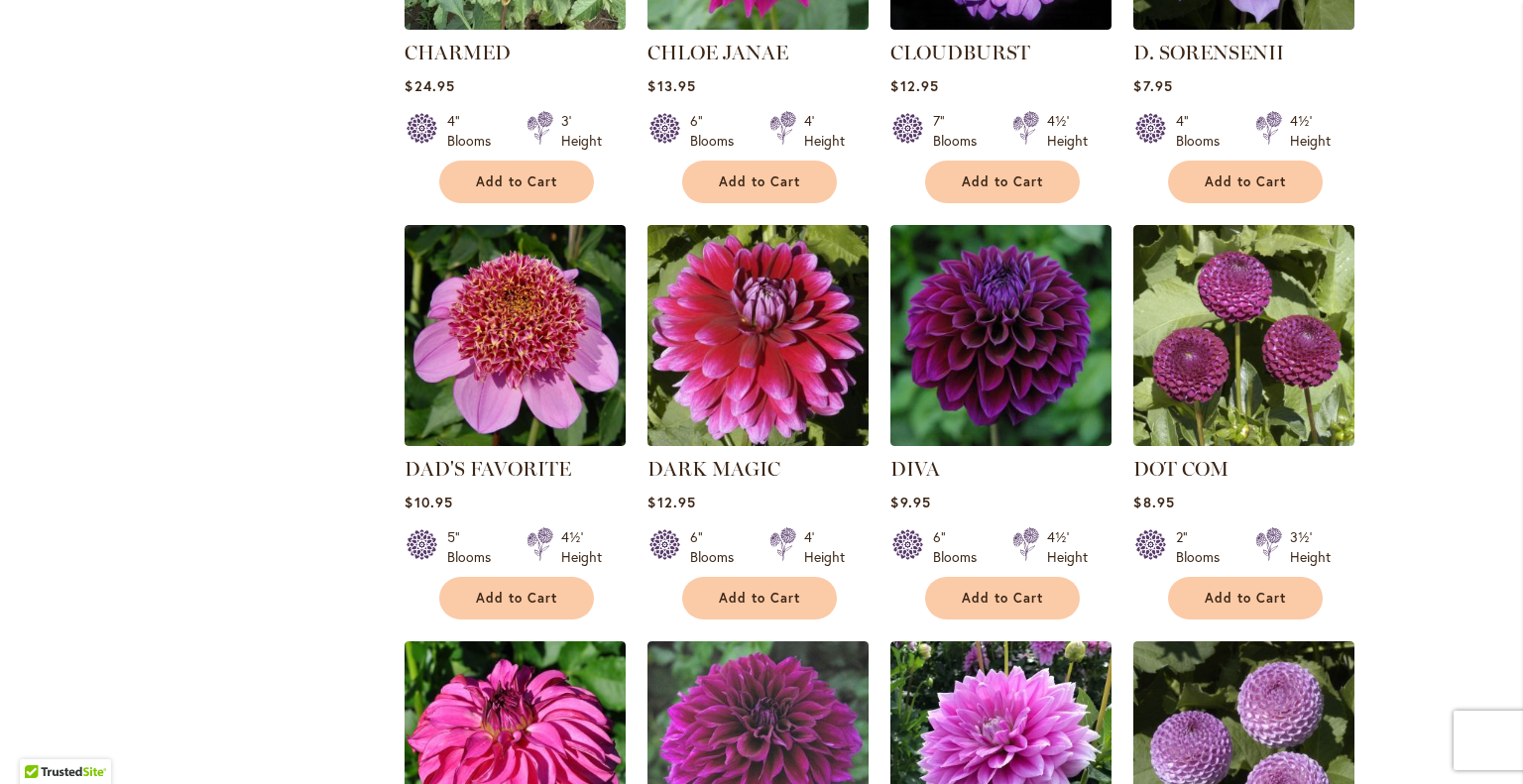 click at bounding box center [759, 335] 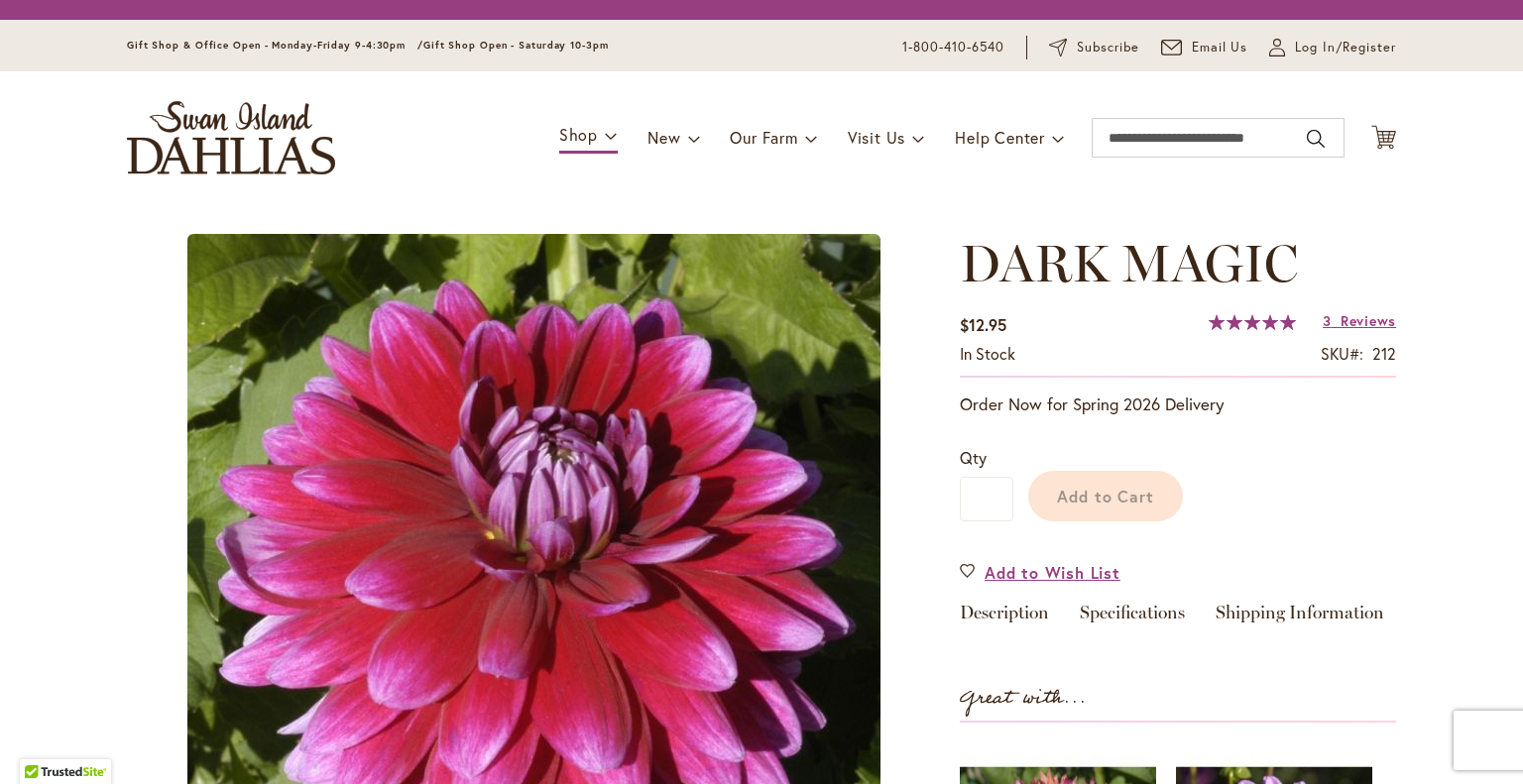 scroll, scrollTop: 0, scrollLeft: 0, axis: both 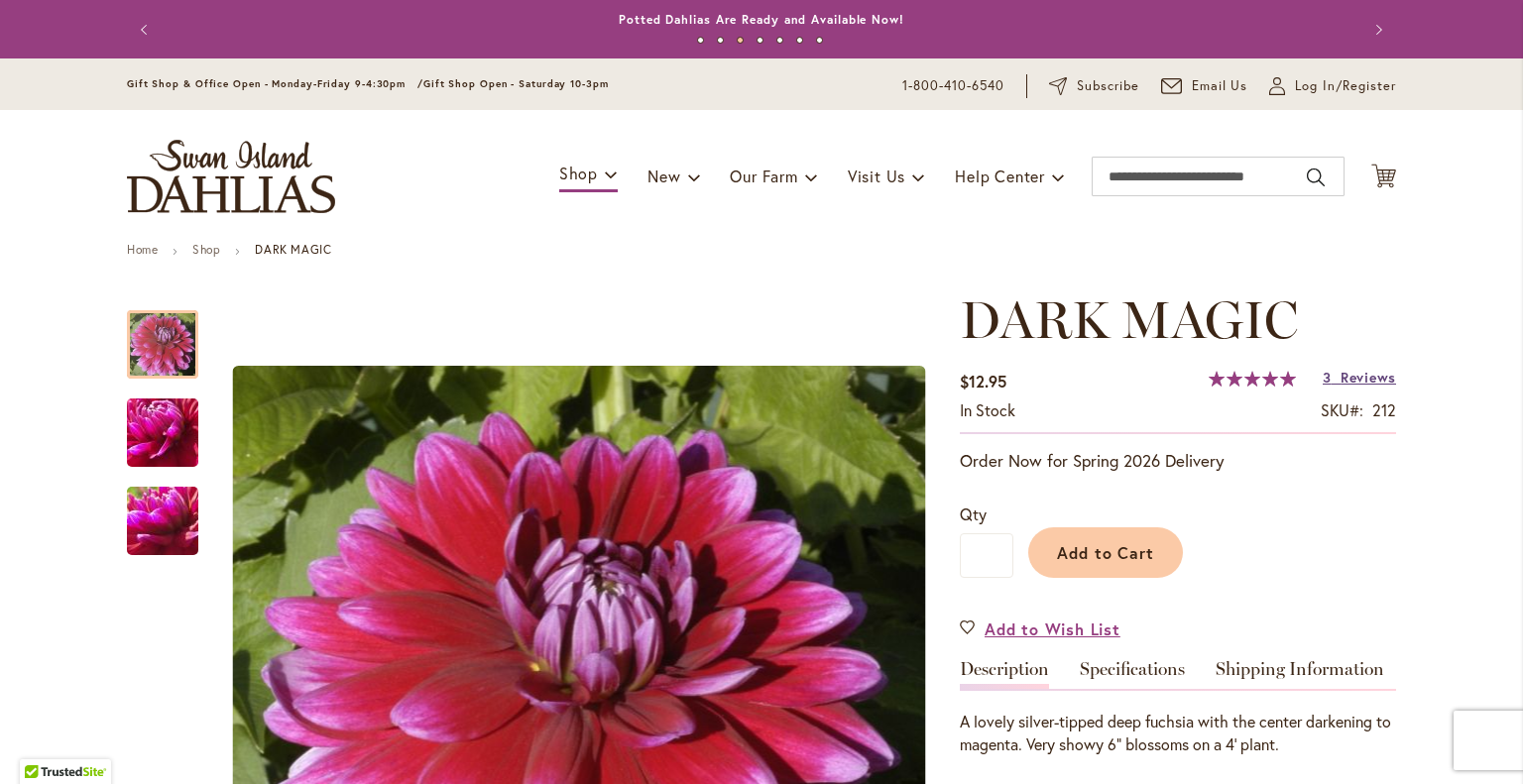 click on "Reviews" at bounding box center [1368, 377] 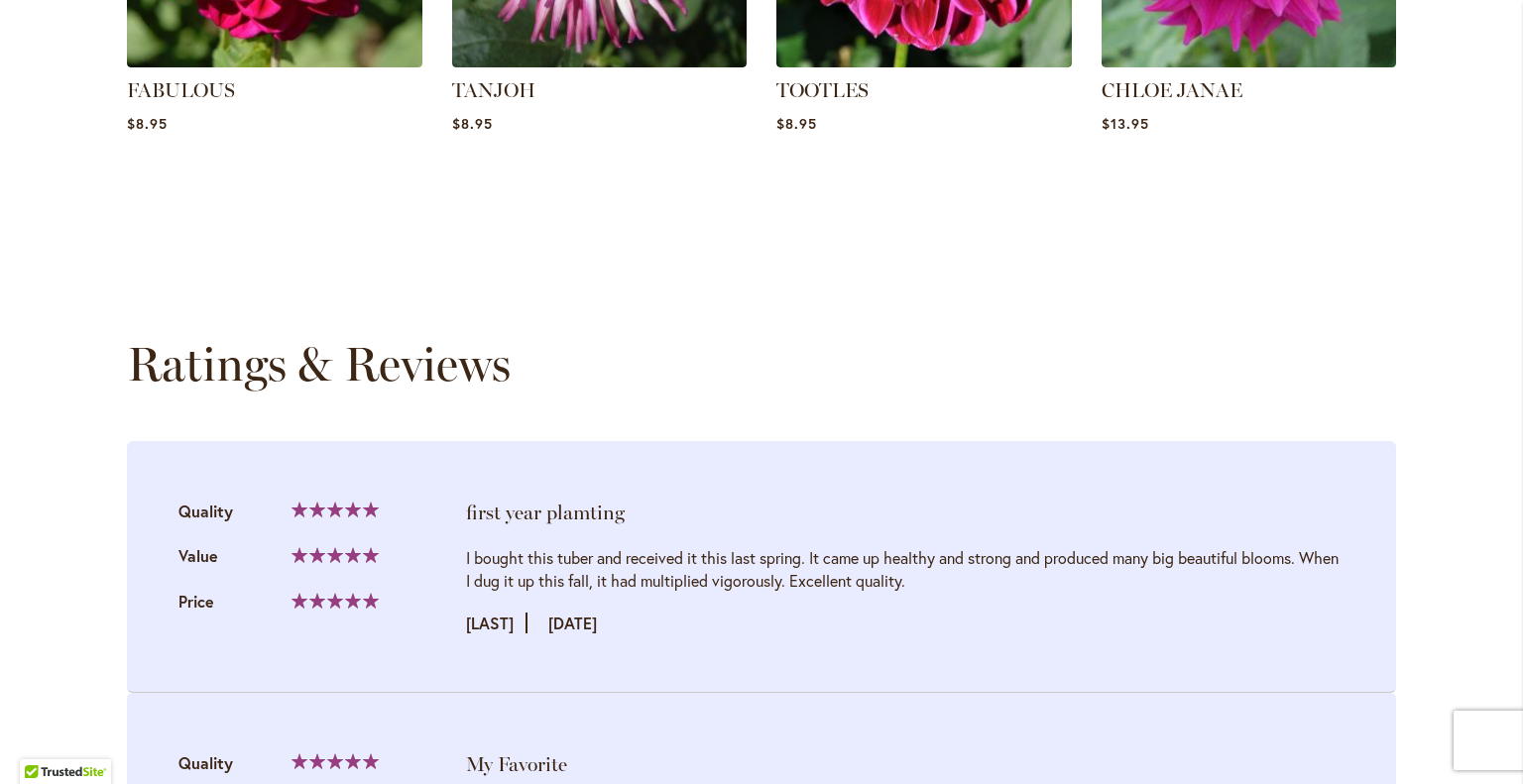 scroll, scrollTop: 1955, scrollLeft: 0, axis: vertical 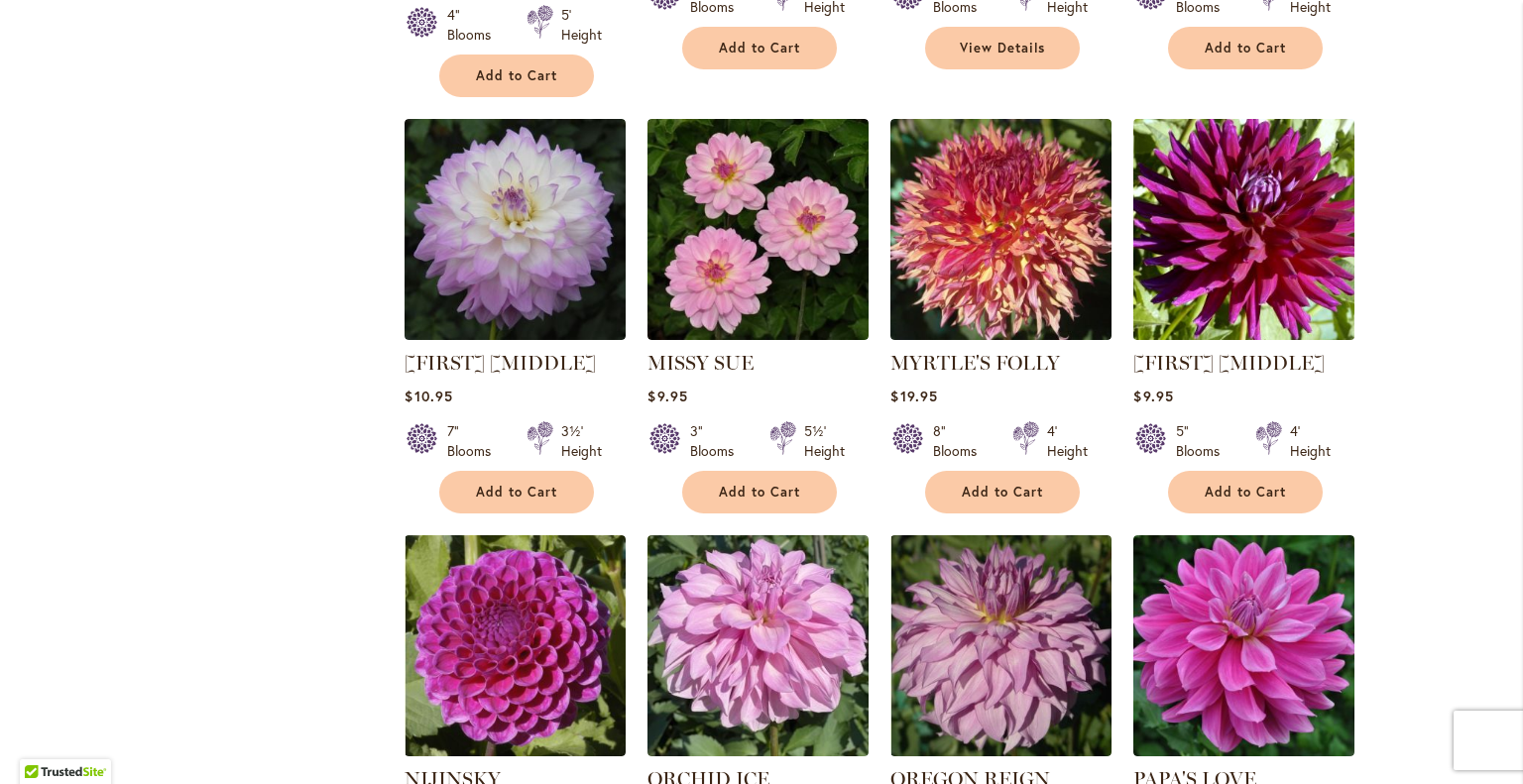 click at bounding box center [1244, 229] 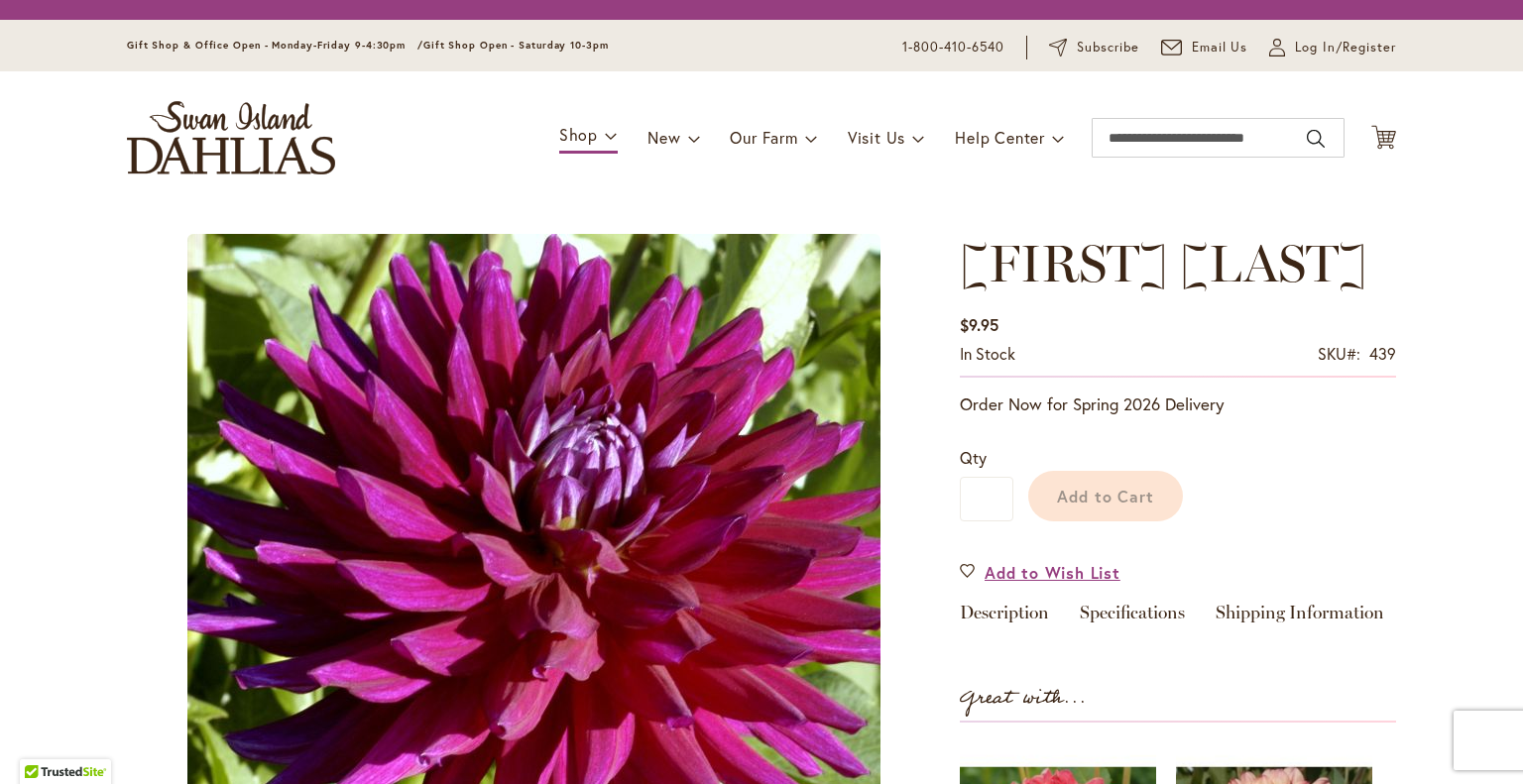 scroll, scrollTop: 0, scrollLeft: 0, axis: both 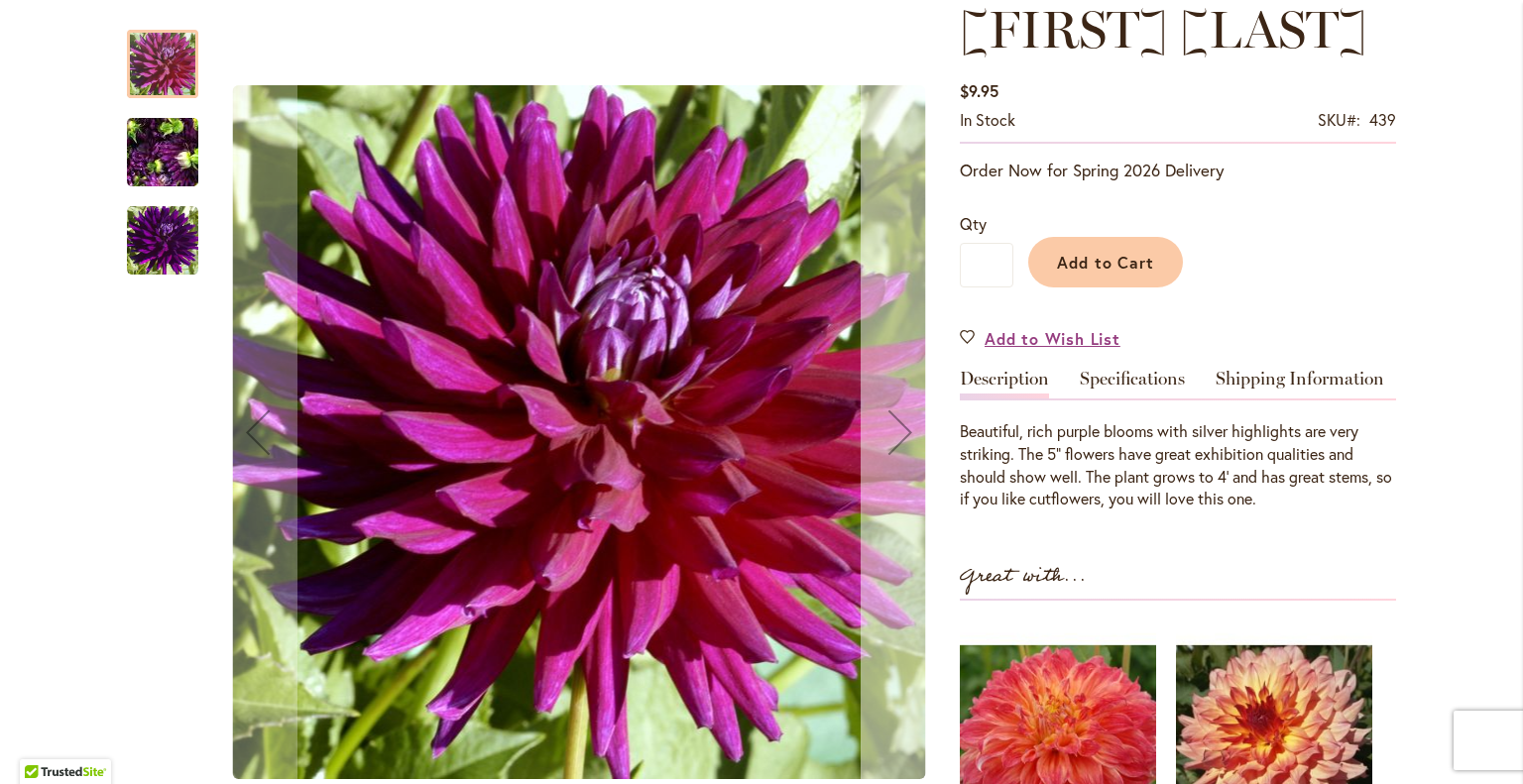 click at bounding box center [900, 432] 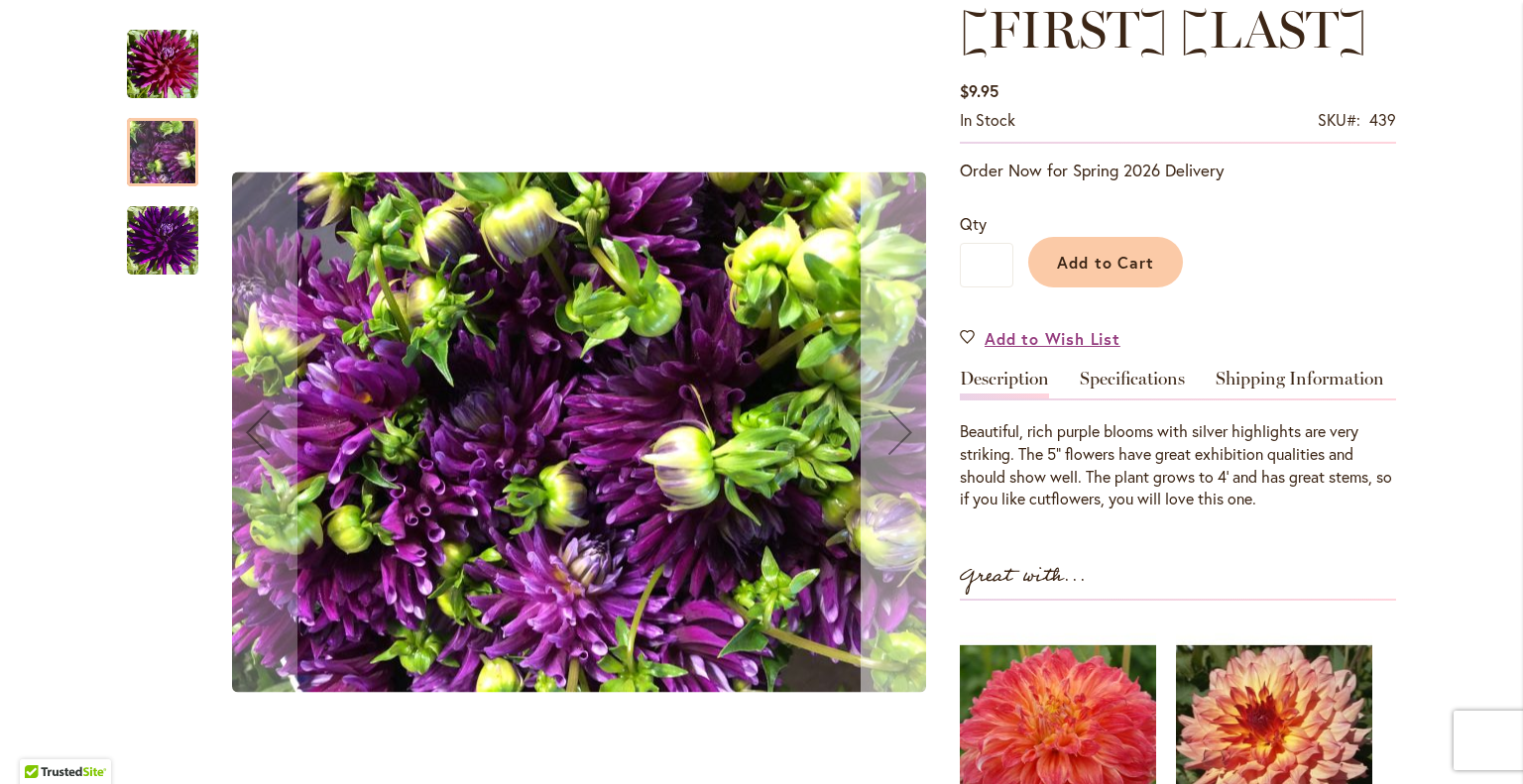 click at bounding box center [900, 432] 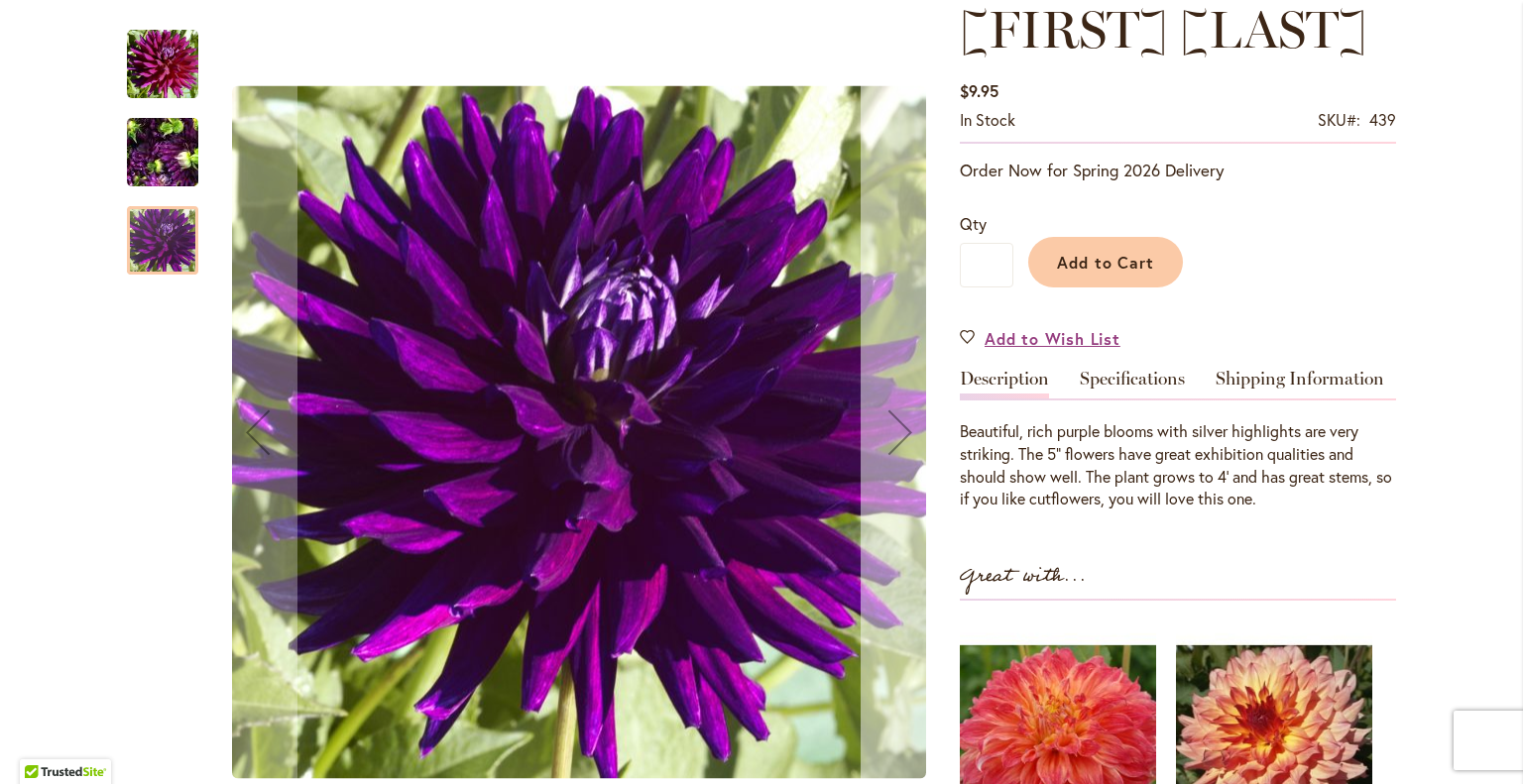 click at bounding box center (900, 432) 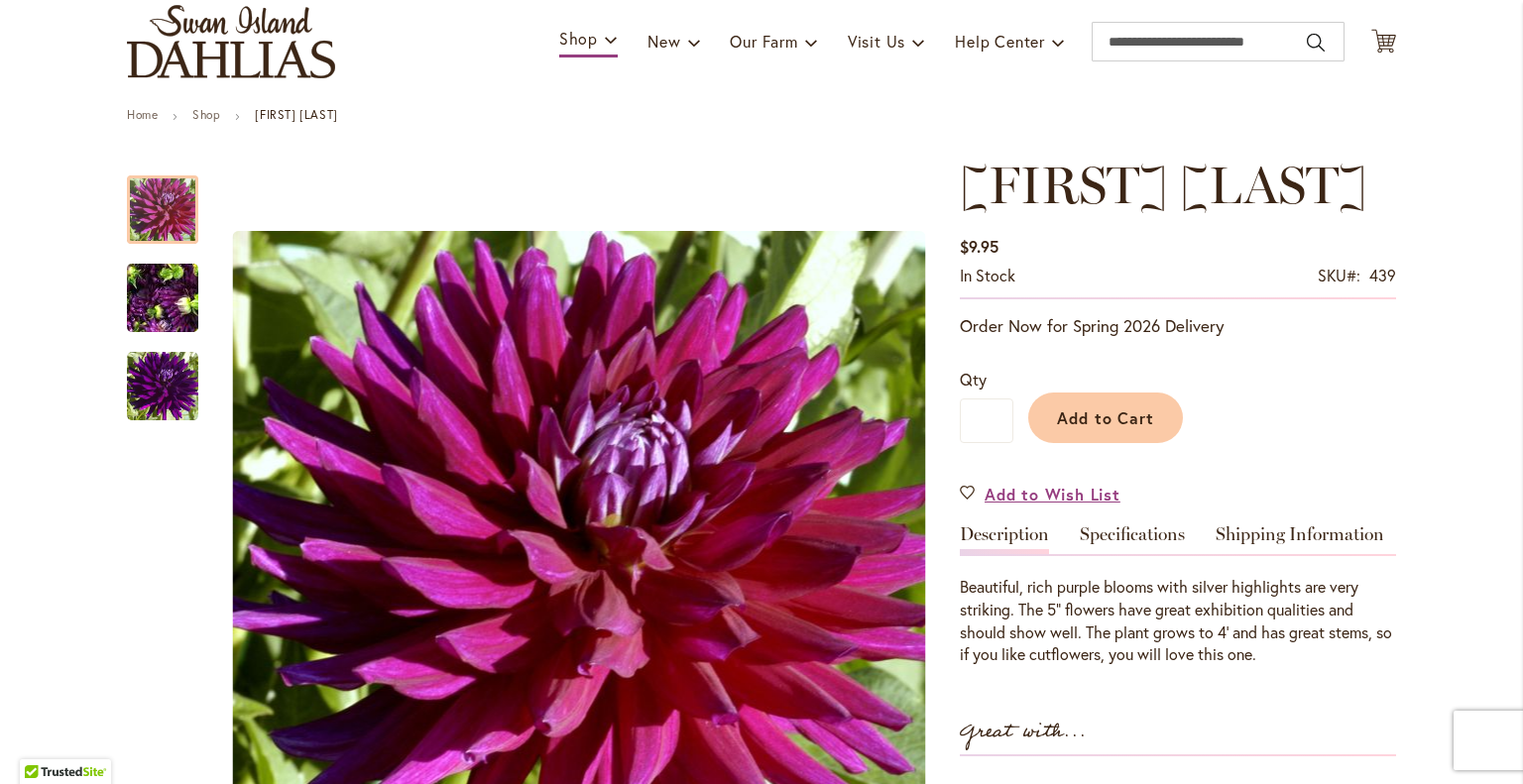 scroll, scrollTop: 129, scrollLeft: 0, axis: vertical 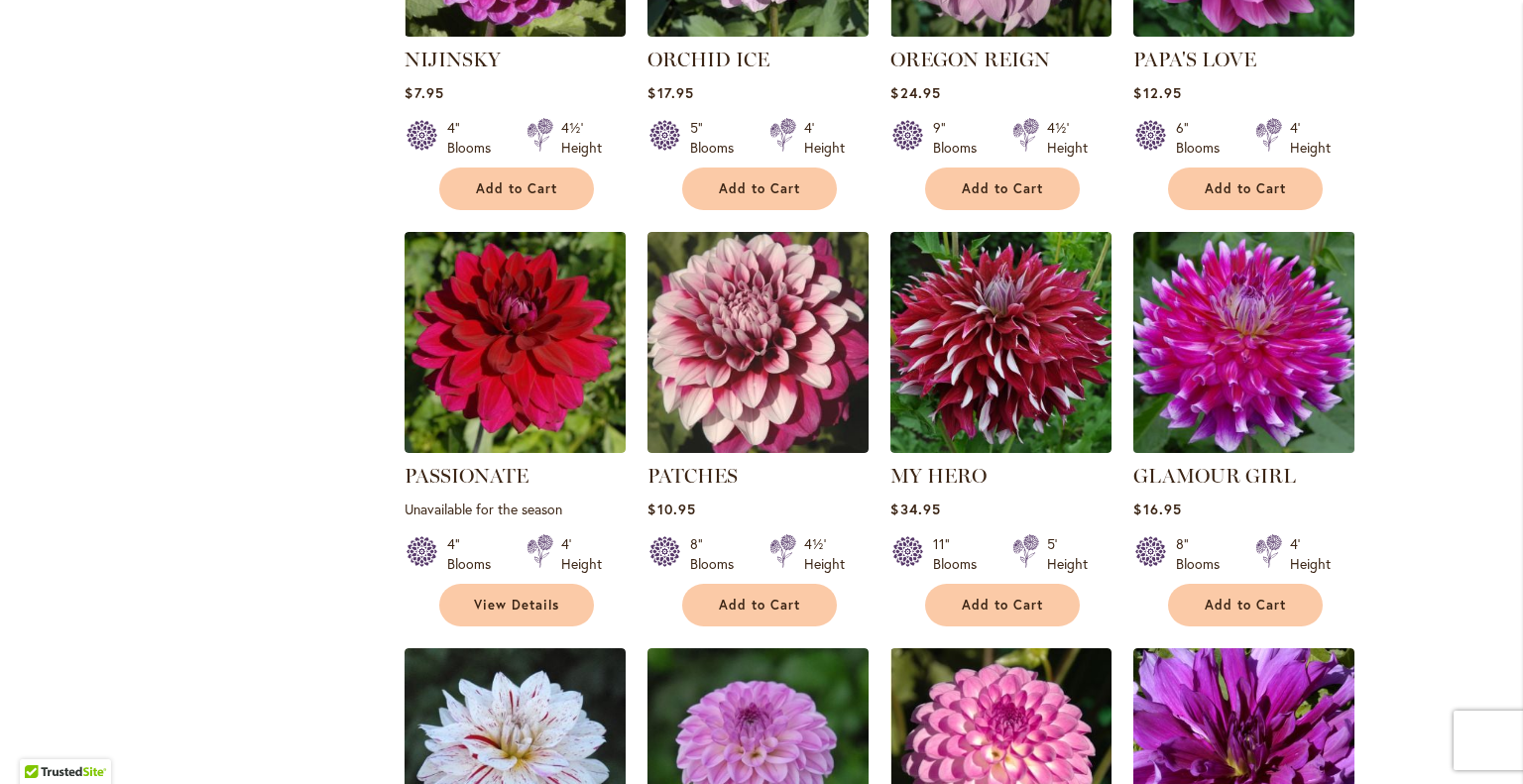click at bounding box center [1244, 342] 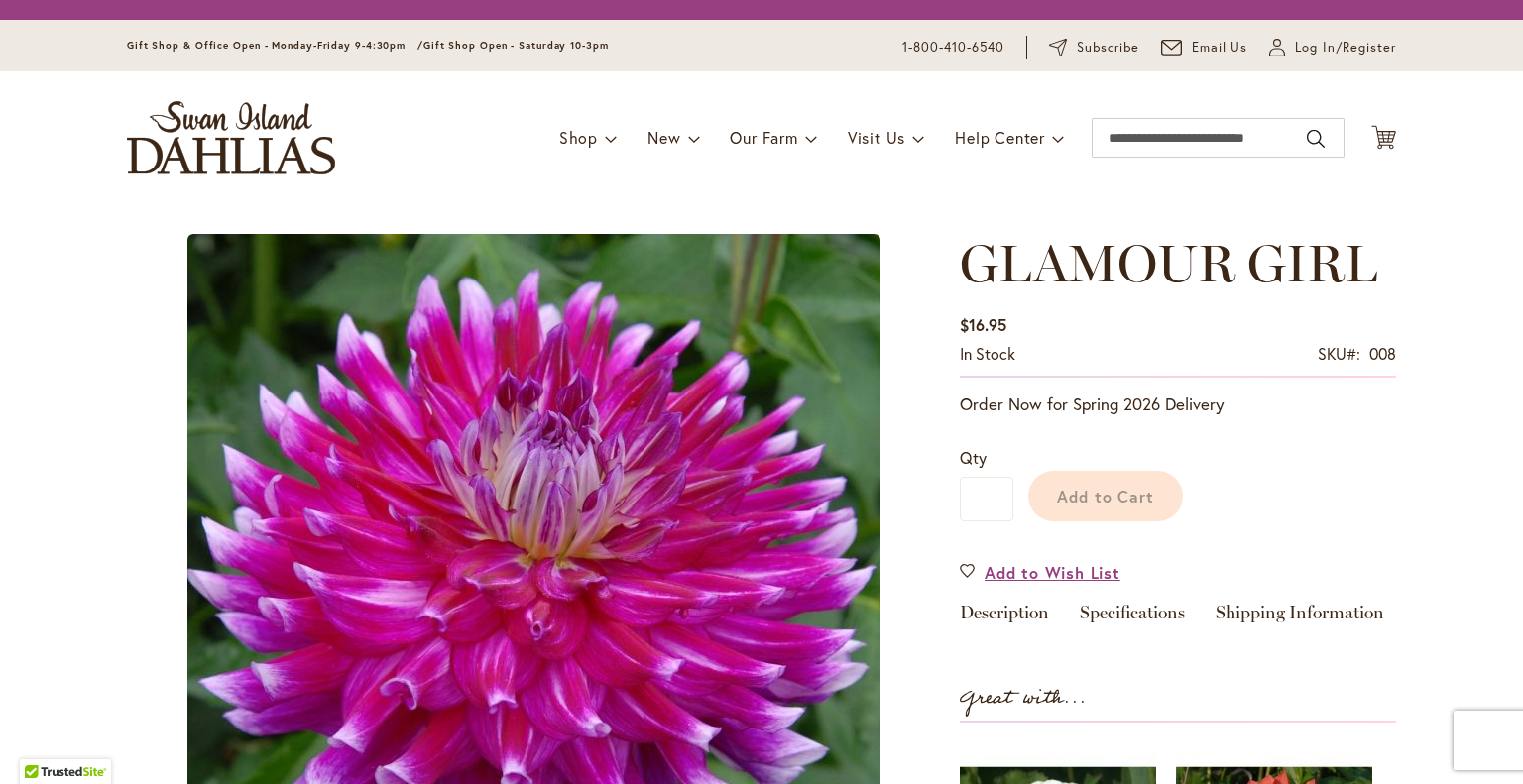 scroll, scrollTop: 0, scrollLeft: 0, axis: both 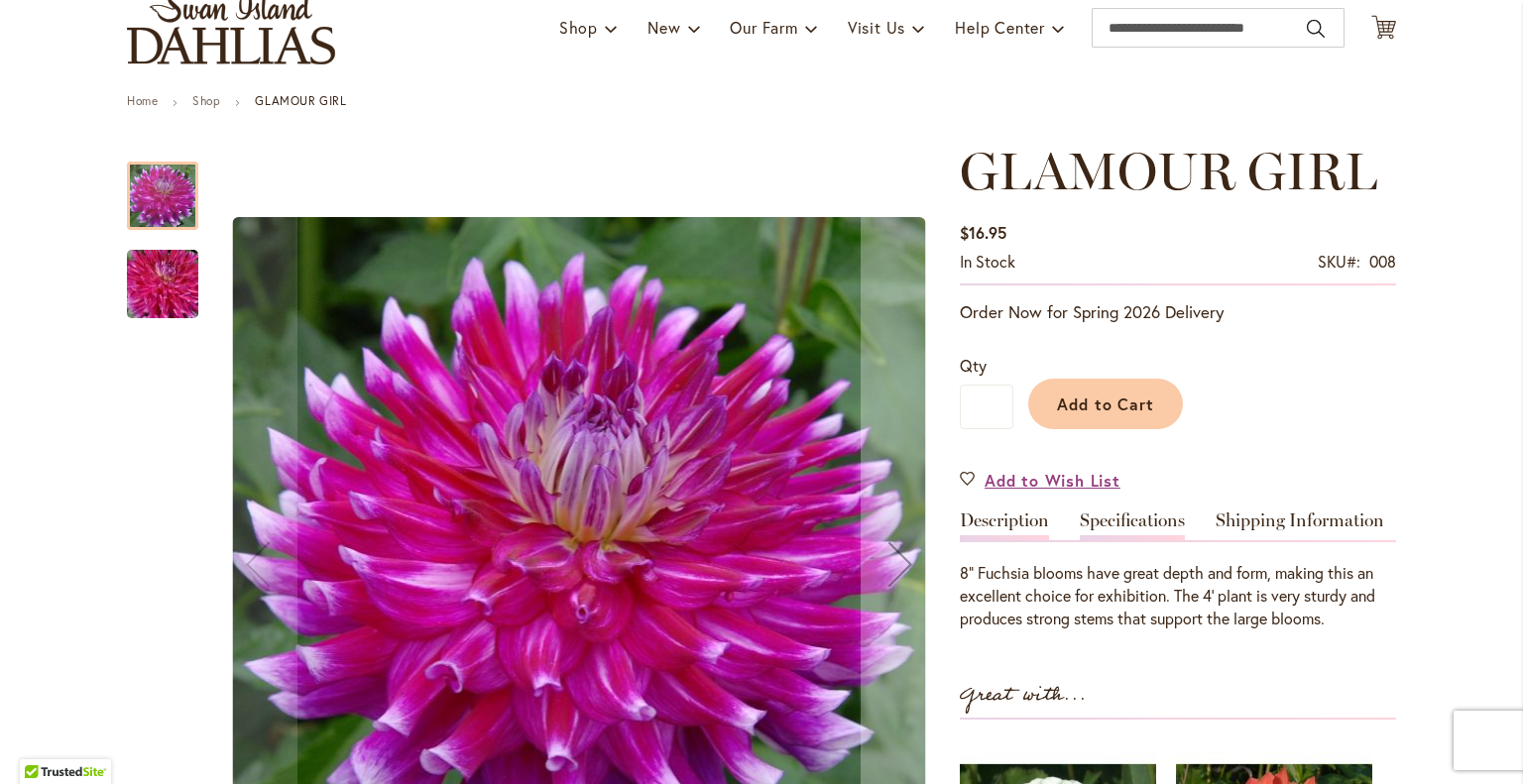 click on "Specifications" at bounding box center [1132, 525] 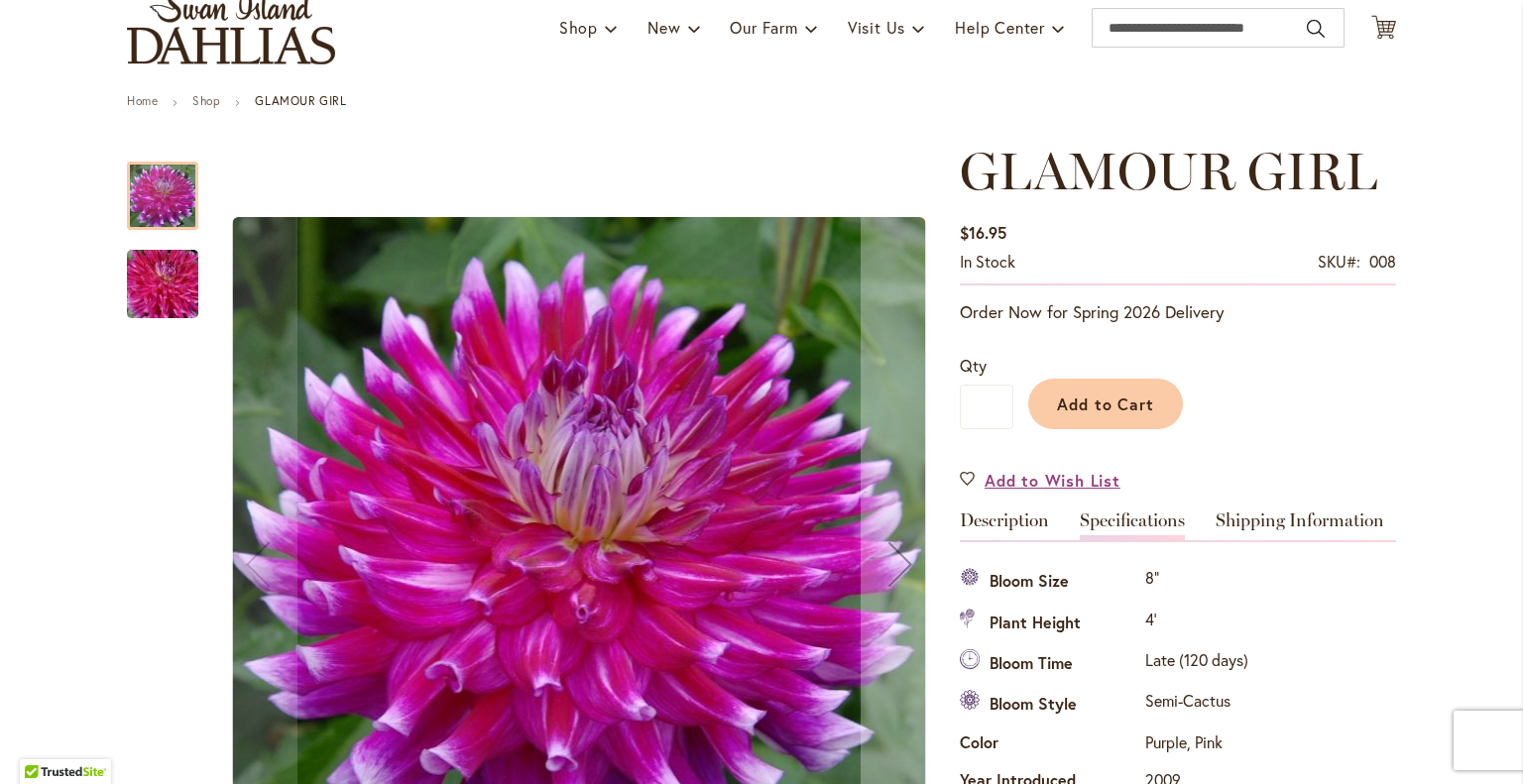 scroll, scrollTop: 658, scrollLeft: 0, axis: vertical 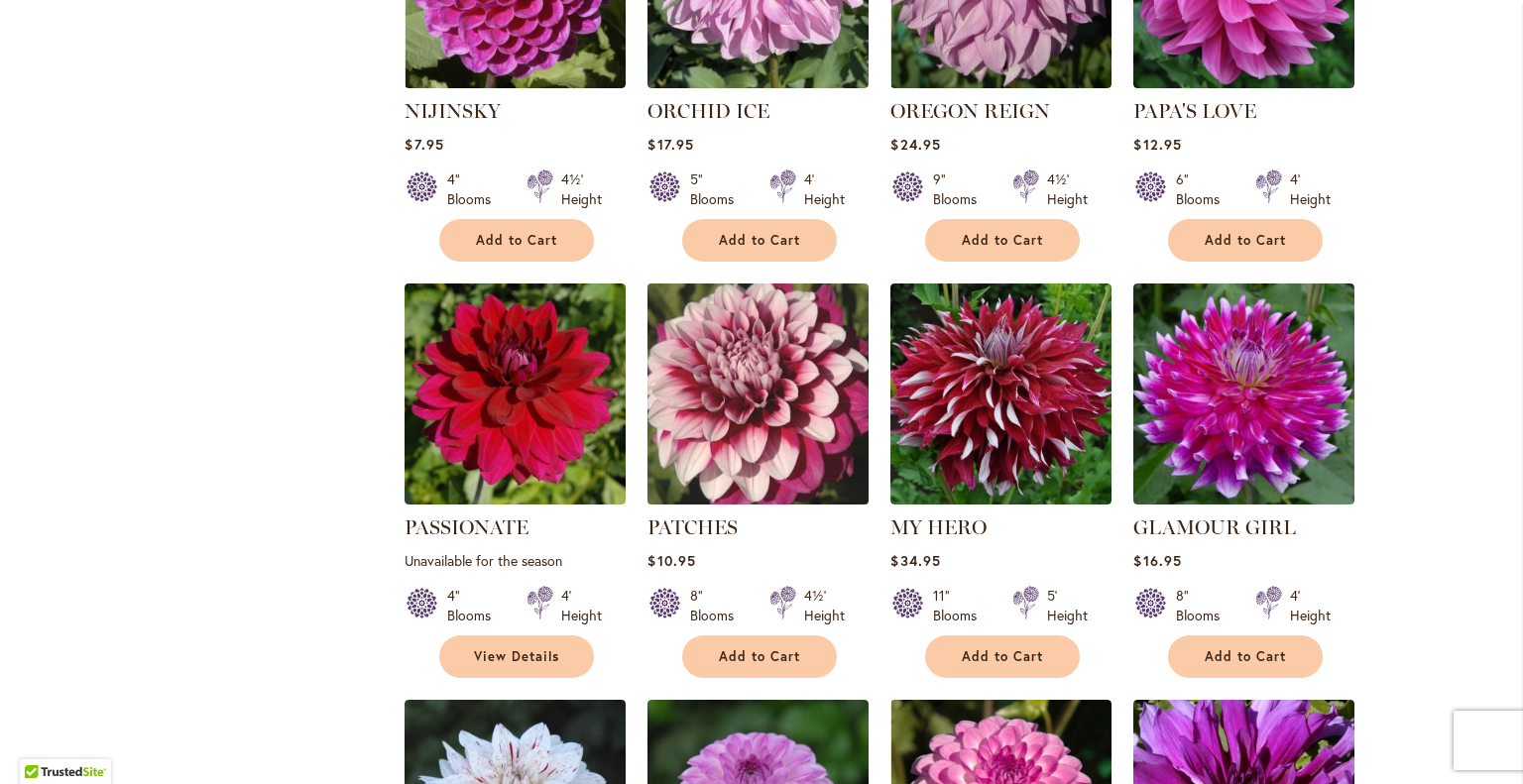 click at bounding box center (759, 393) 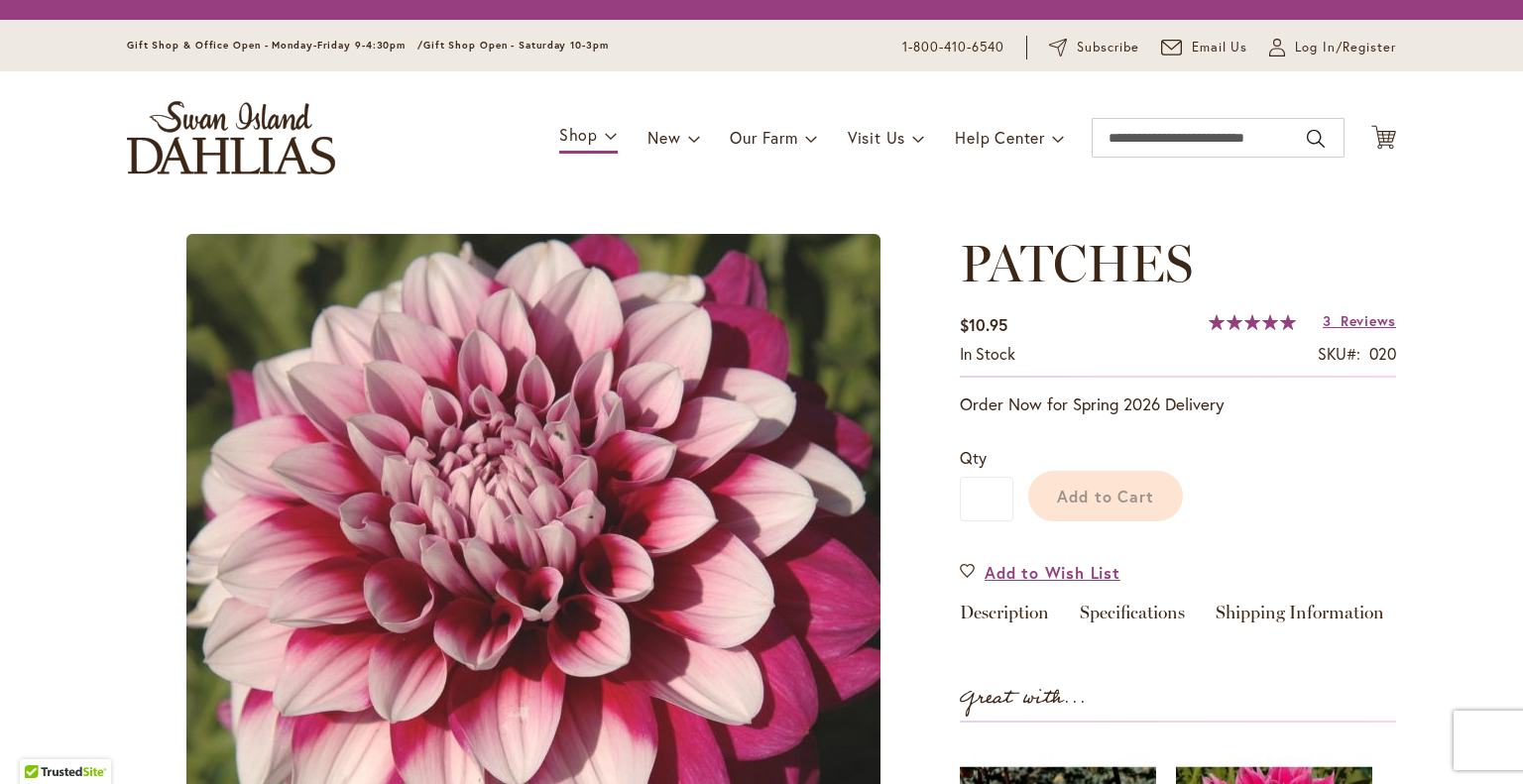 scroll, scrollTop: 0, scrollLeft: 0, axis: both 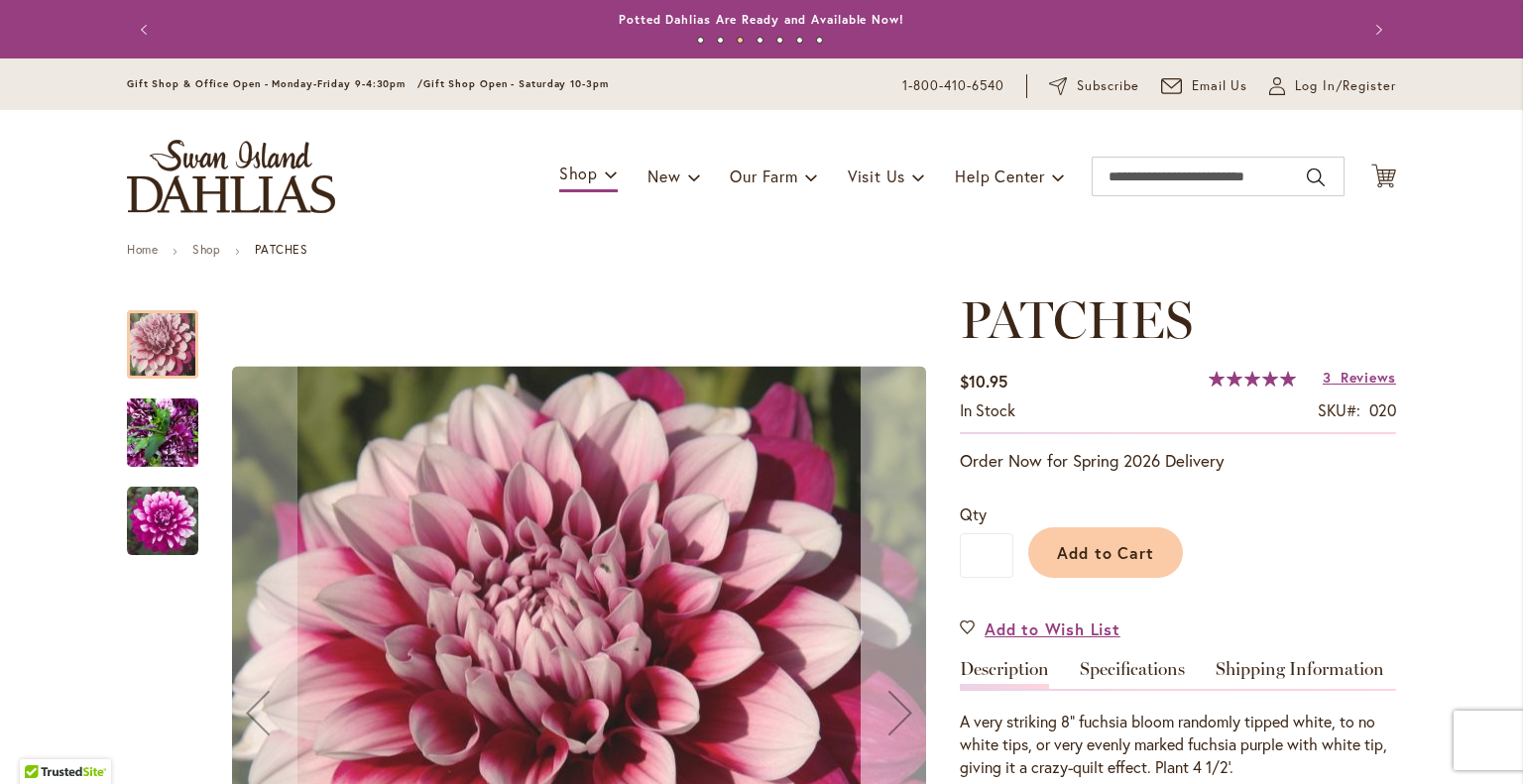 click at bounding box center (900, 713) 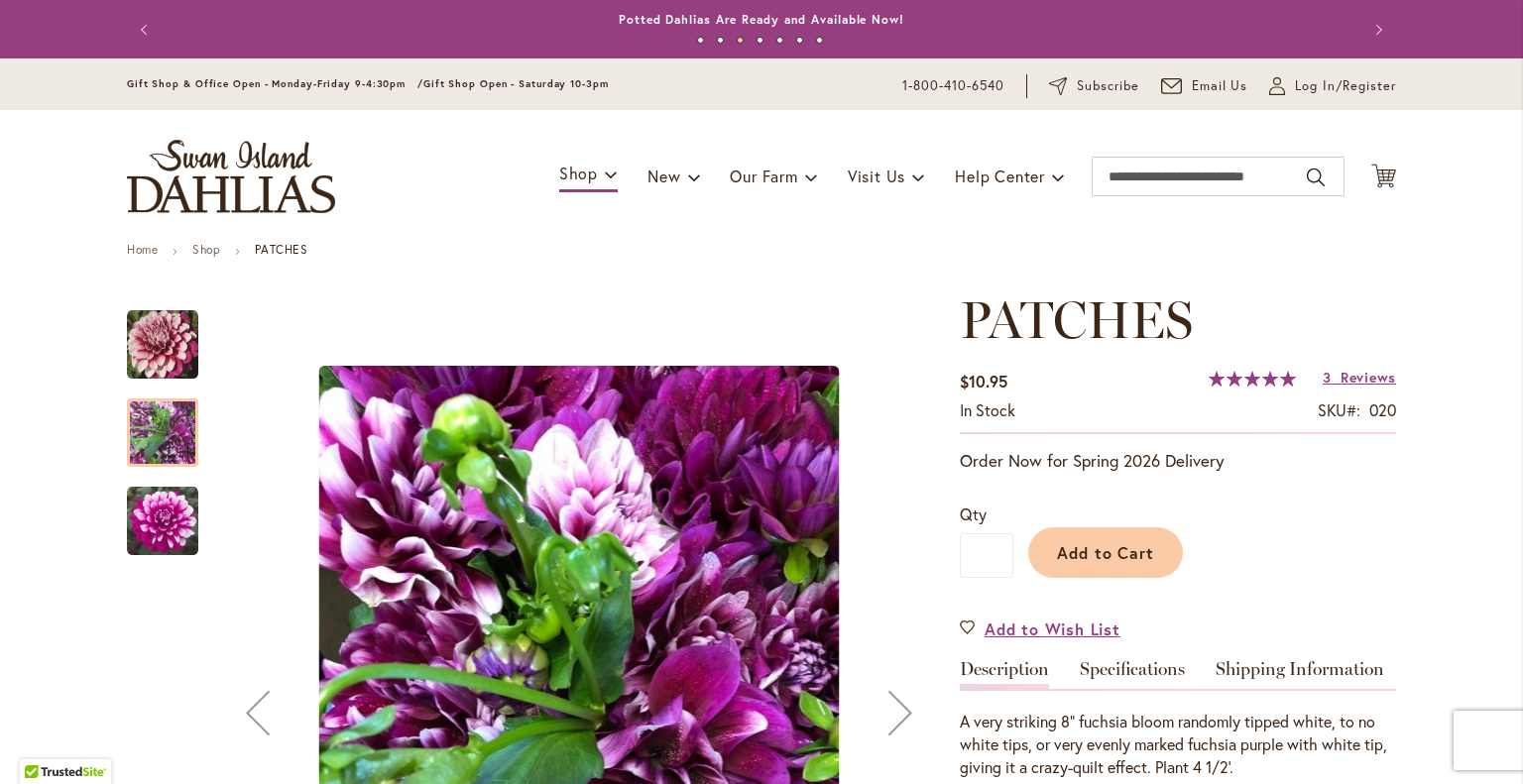 click at bounding box center (900, 713) 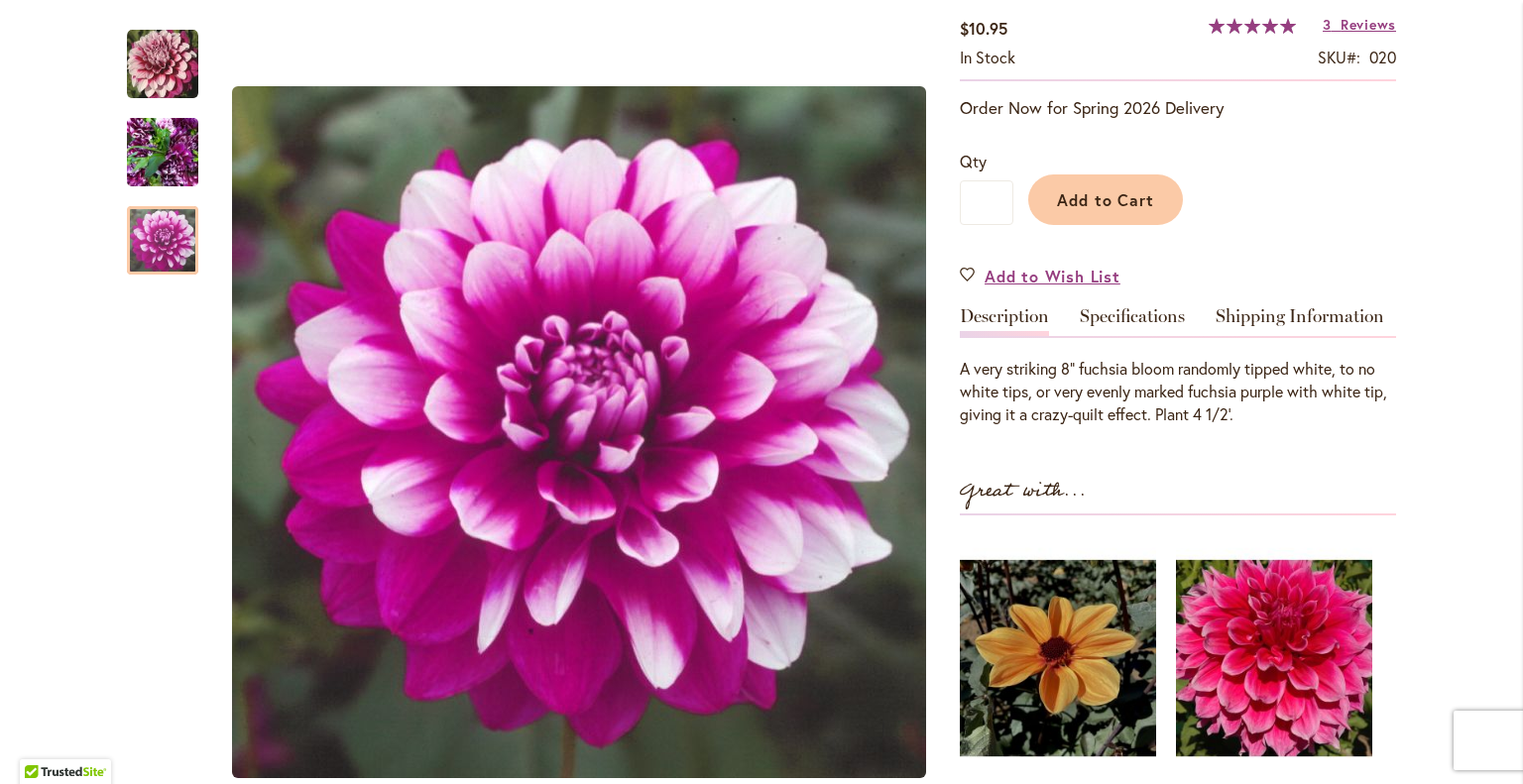 scroll, scrollTop: 396, scrollLeft: 0, axis: vertical 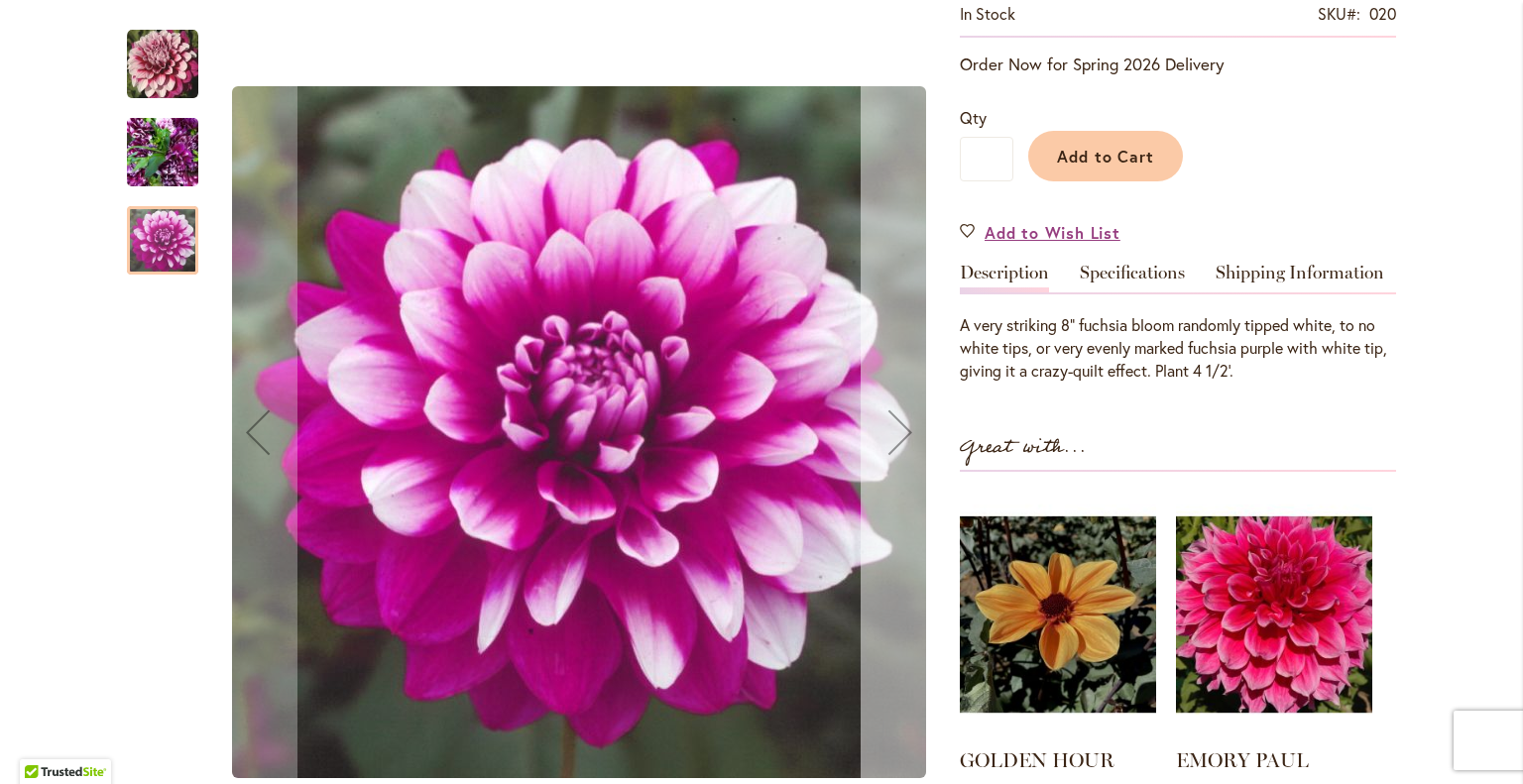 click at bounding box center (900, 432) 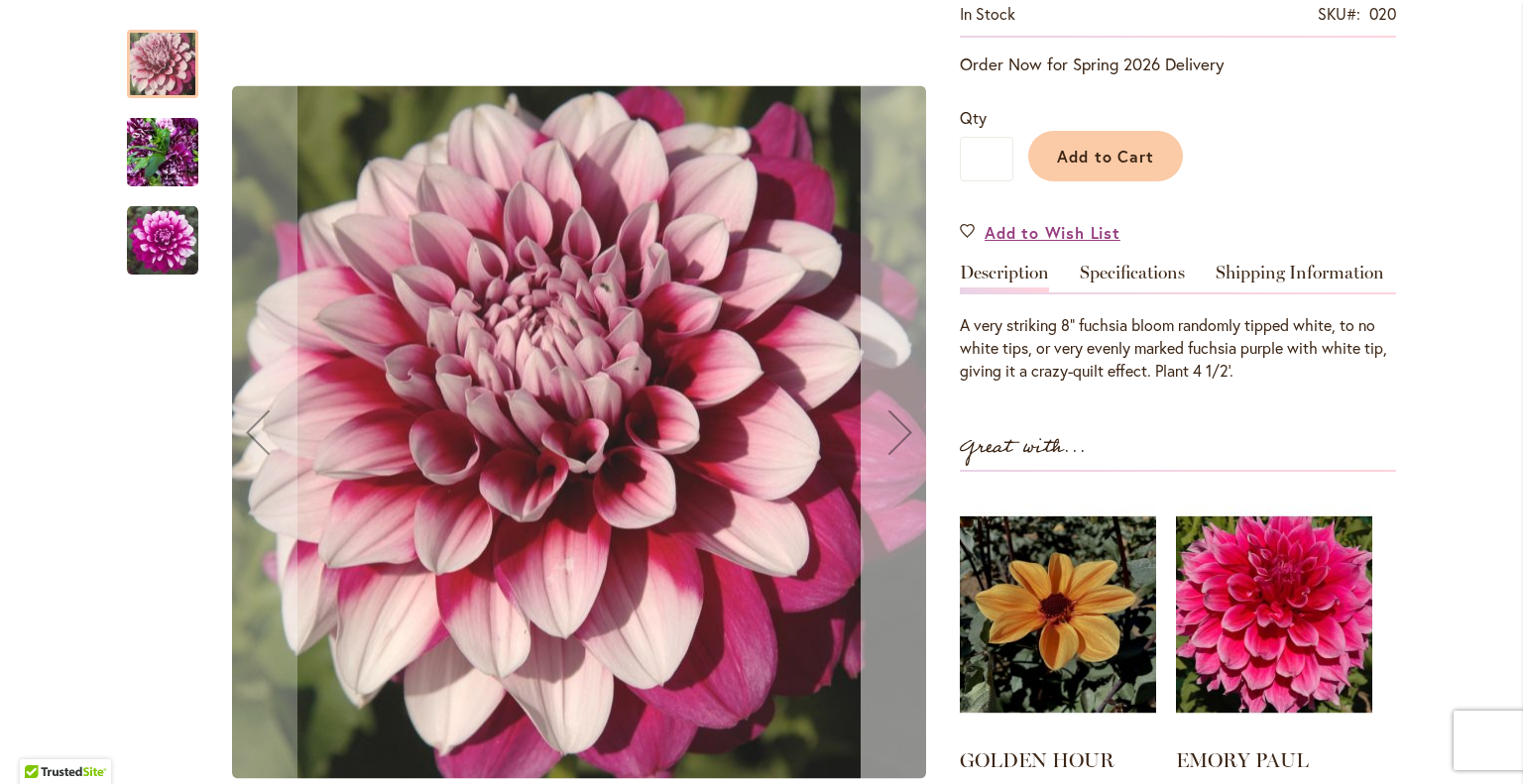click at bounding box center [900, 432] 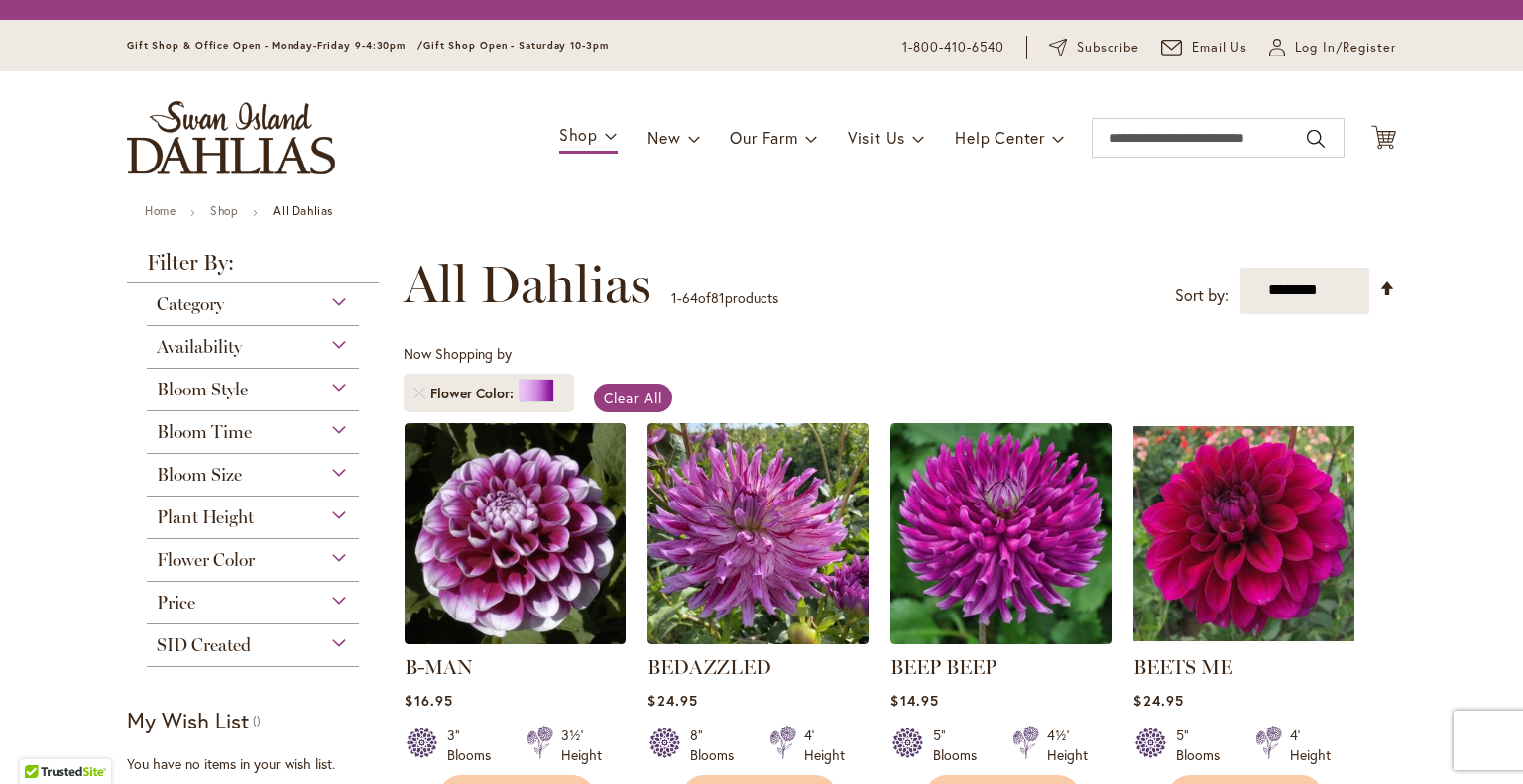 scroll, scrollTop: 0, scrollLeft: 0, axis: both 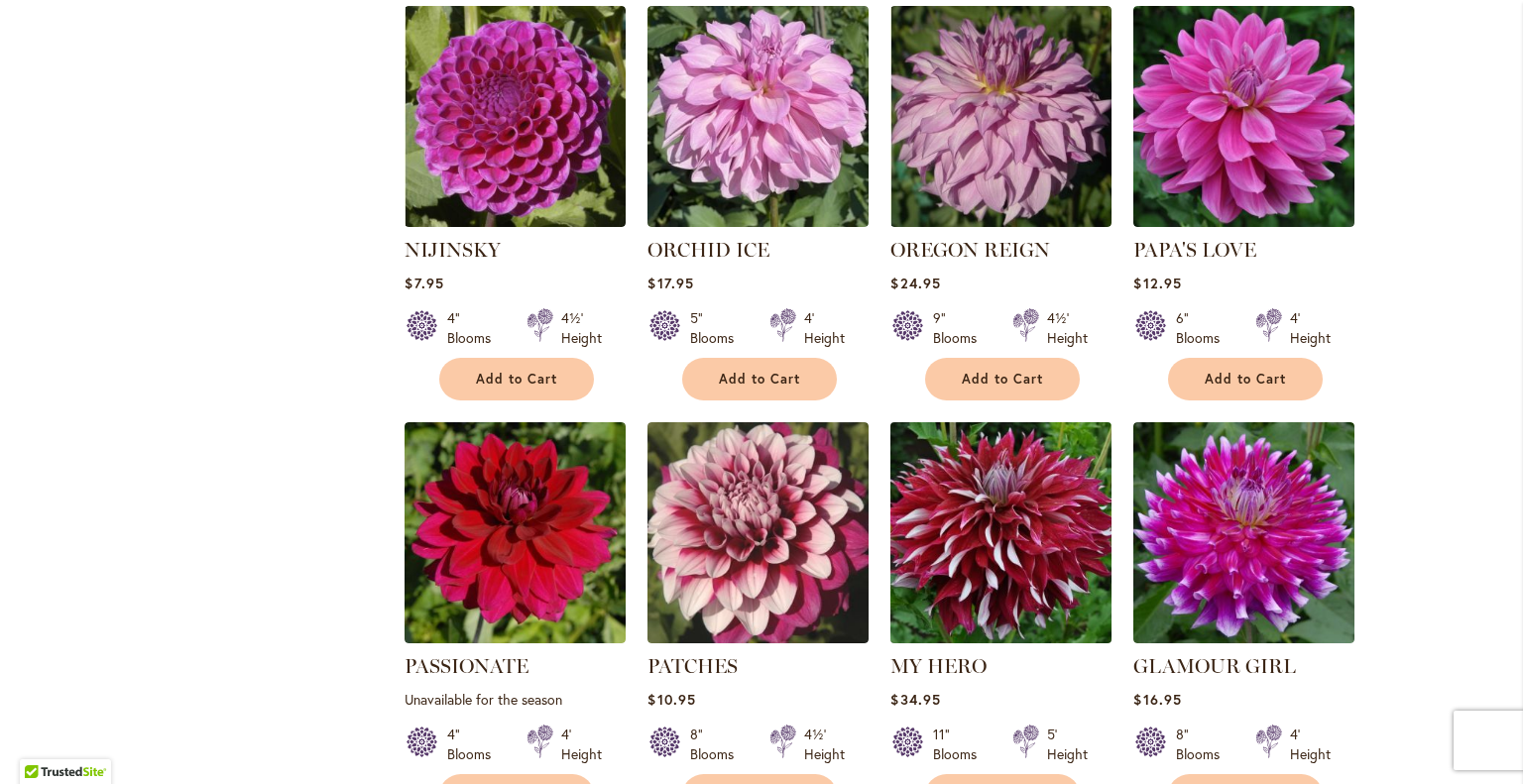 click at bounding box center [1001, 532] 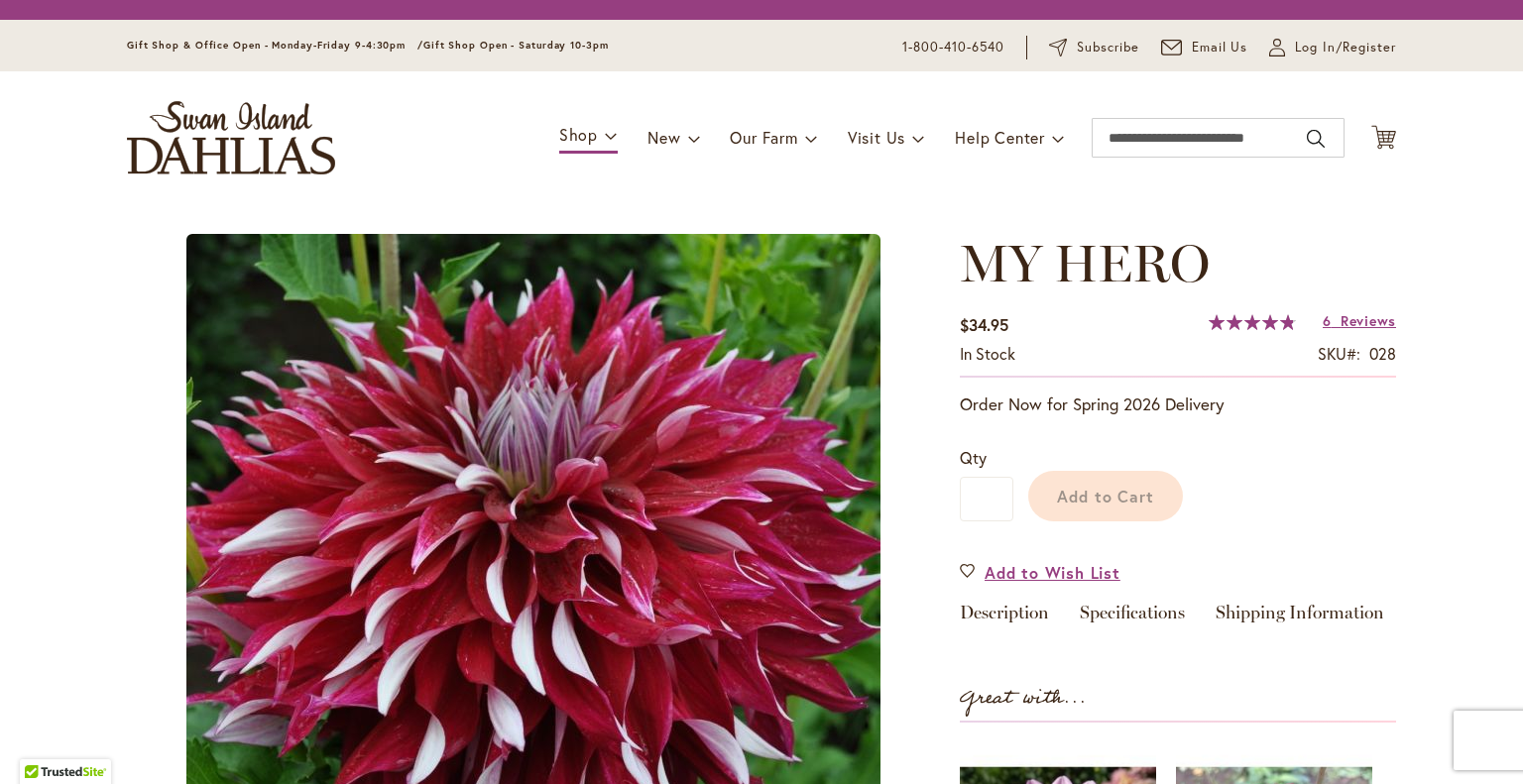 scroll, scrollTop: 0, scrollLeft: 0, axis: both 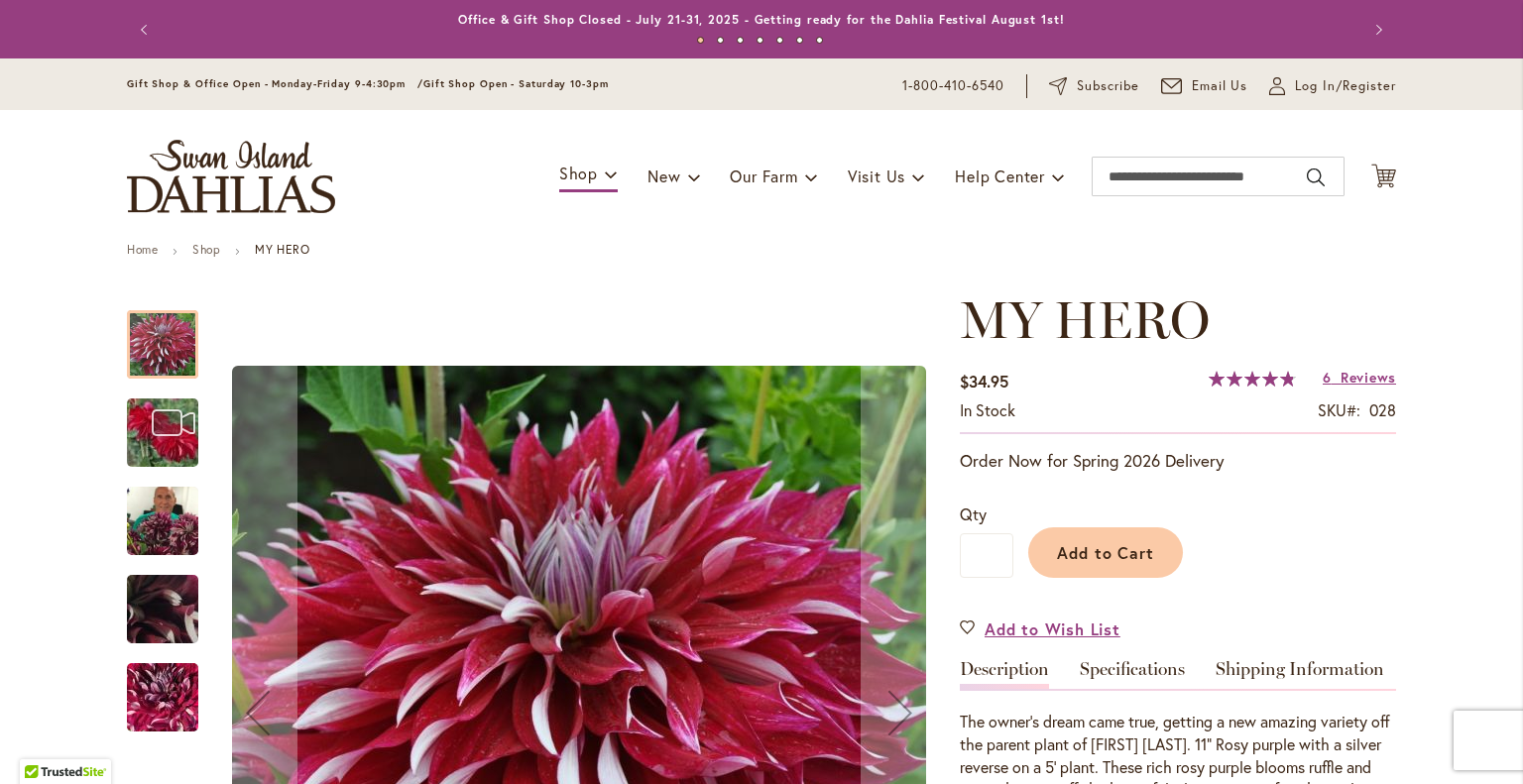click at bounding box center [163, 521] 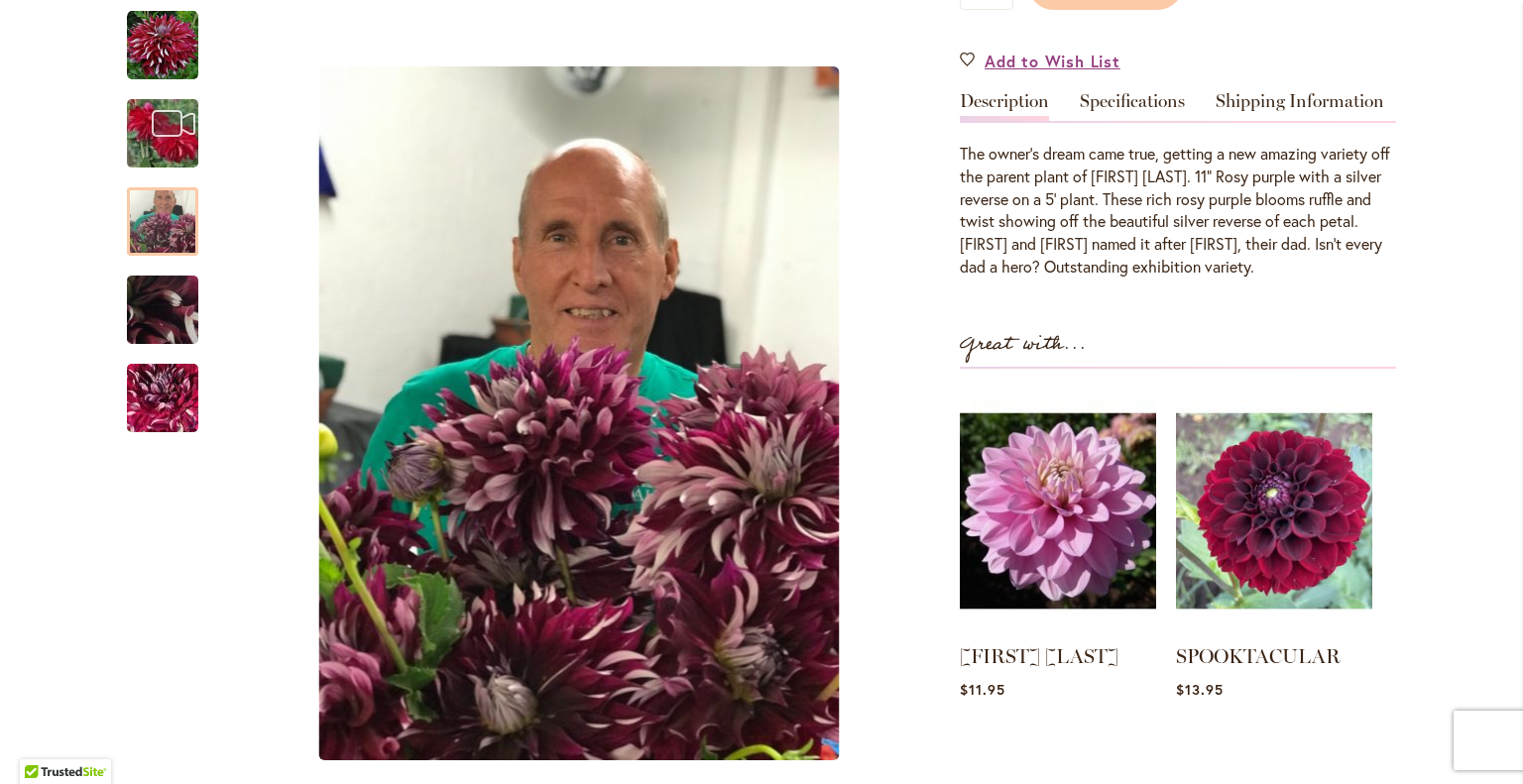 scroll, scrollTop: 589, scrollLeft: 0, axis: vertical 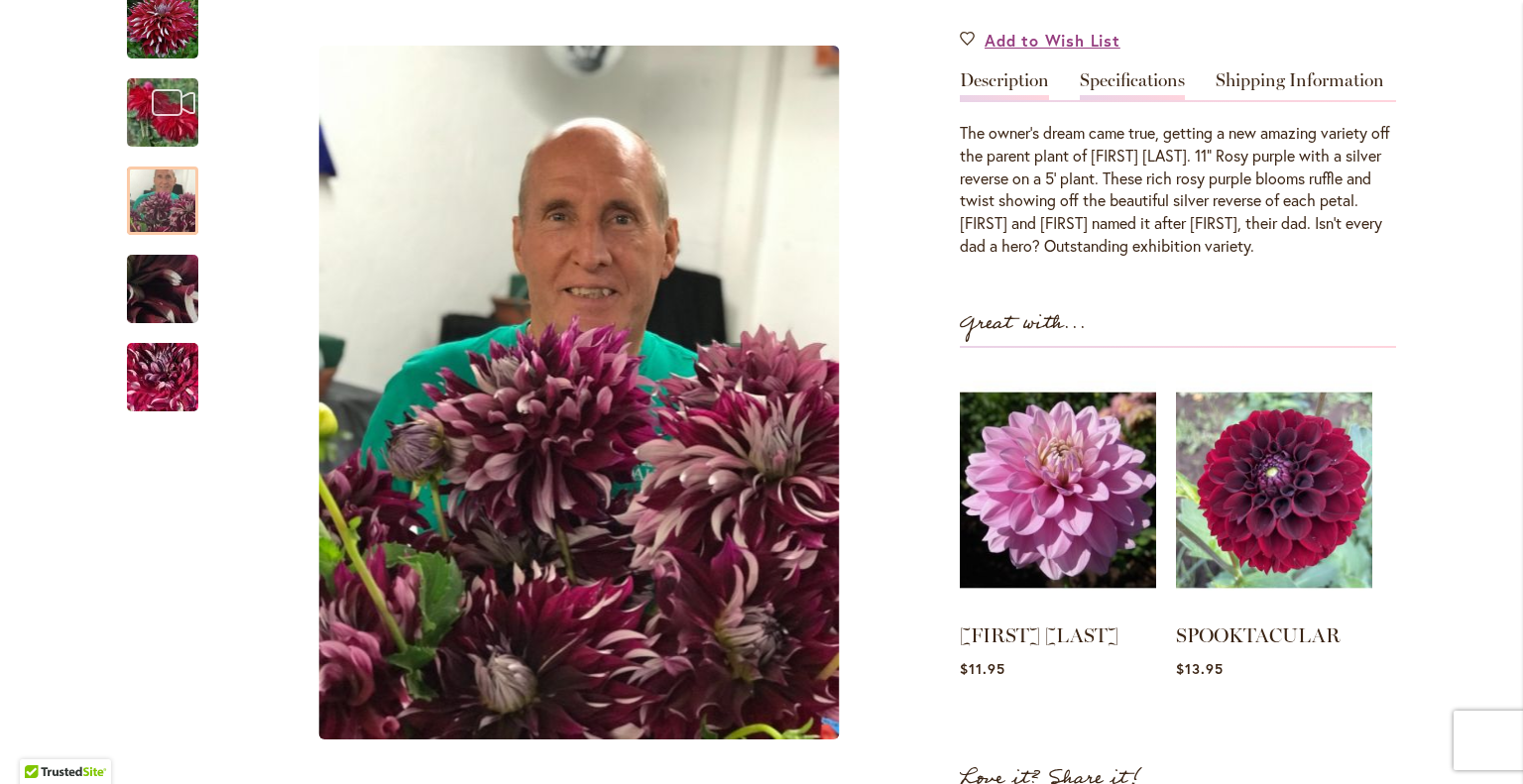 click on "Specifications" at bounding box center [1132, 85] 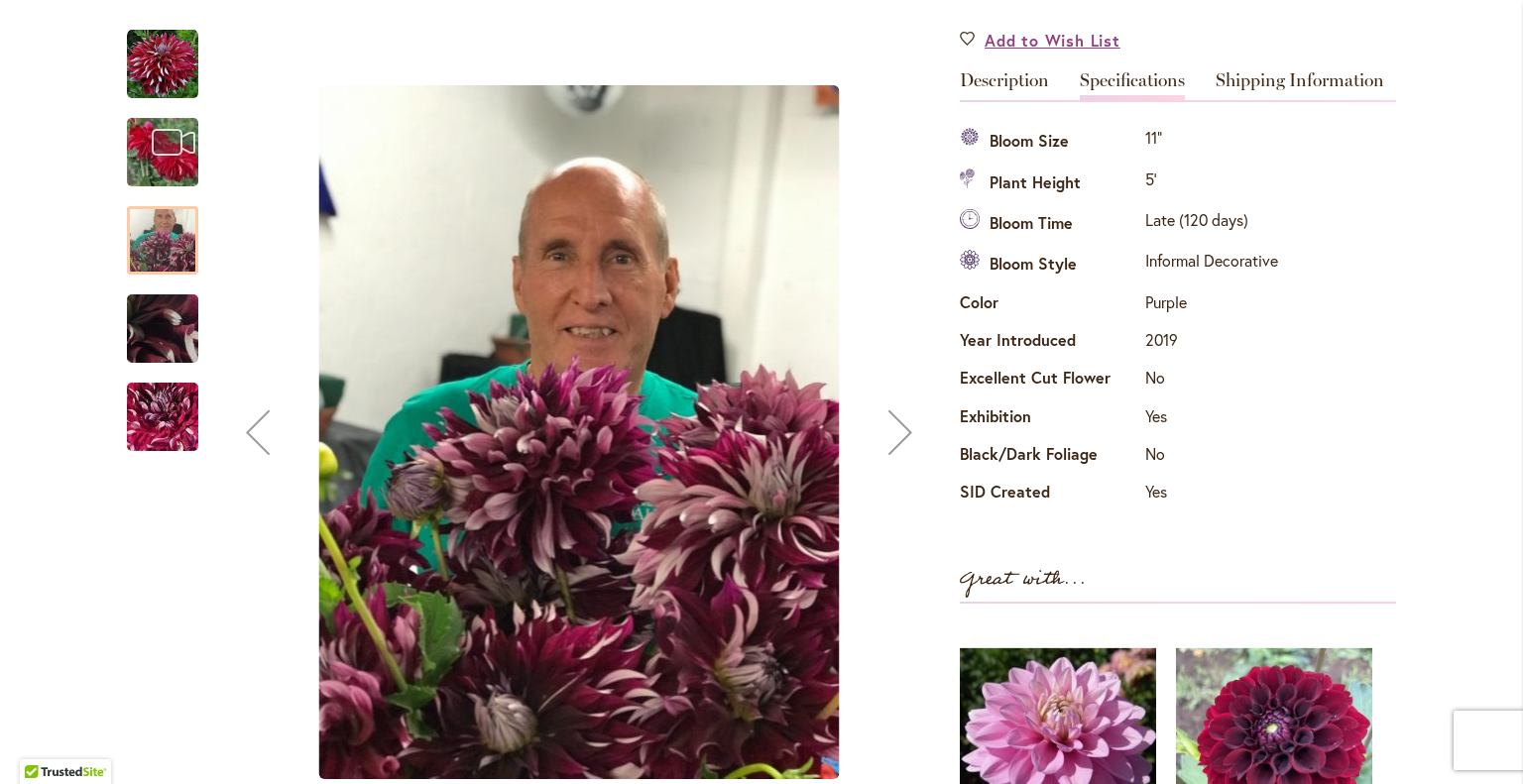 click at bounding box center (900, 432) 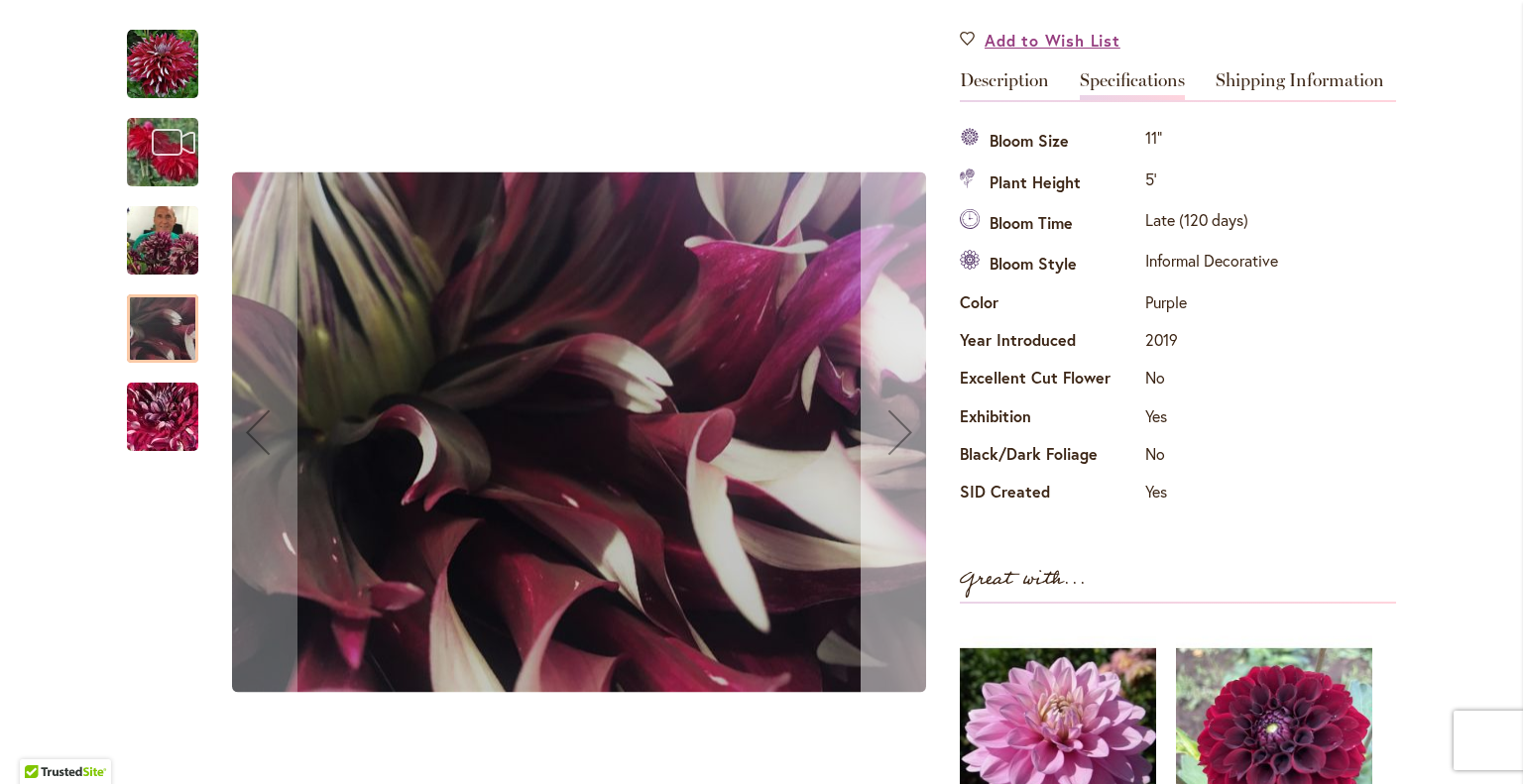click at bounding box center (900, 432) 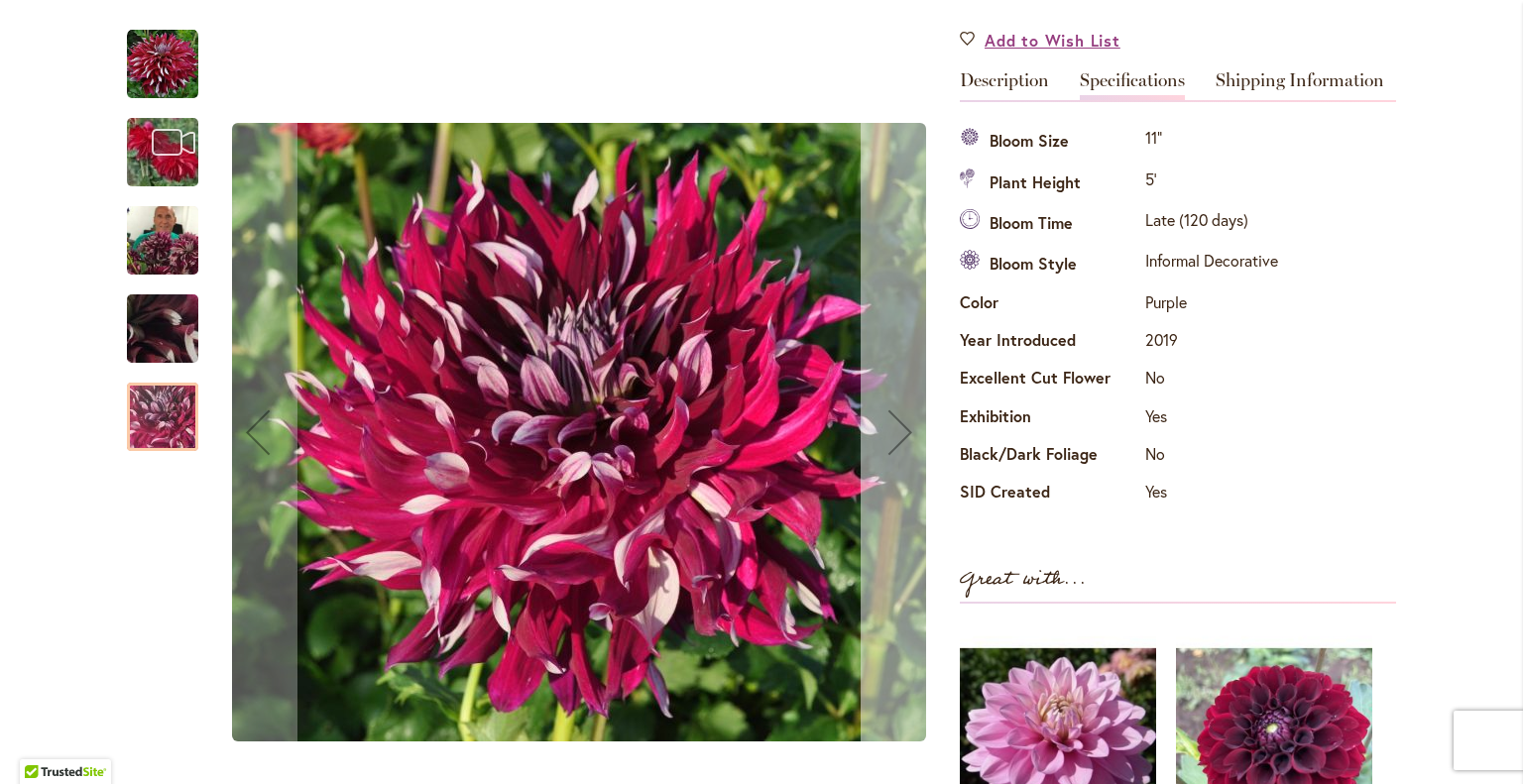click at bounding box center (900, 432) 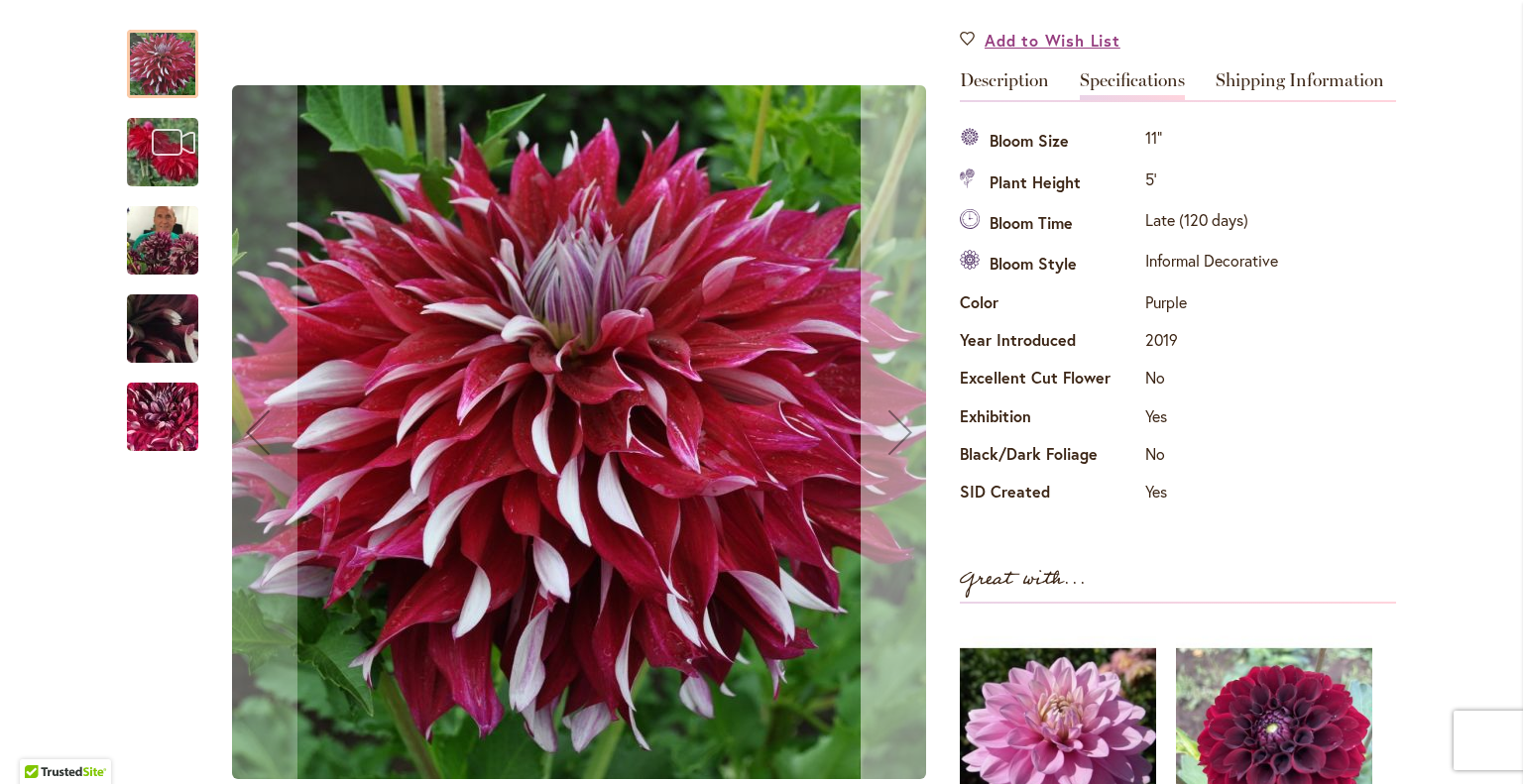 click at bounding box center (900, 432) 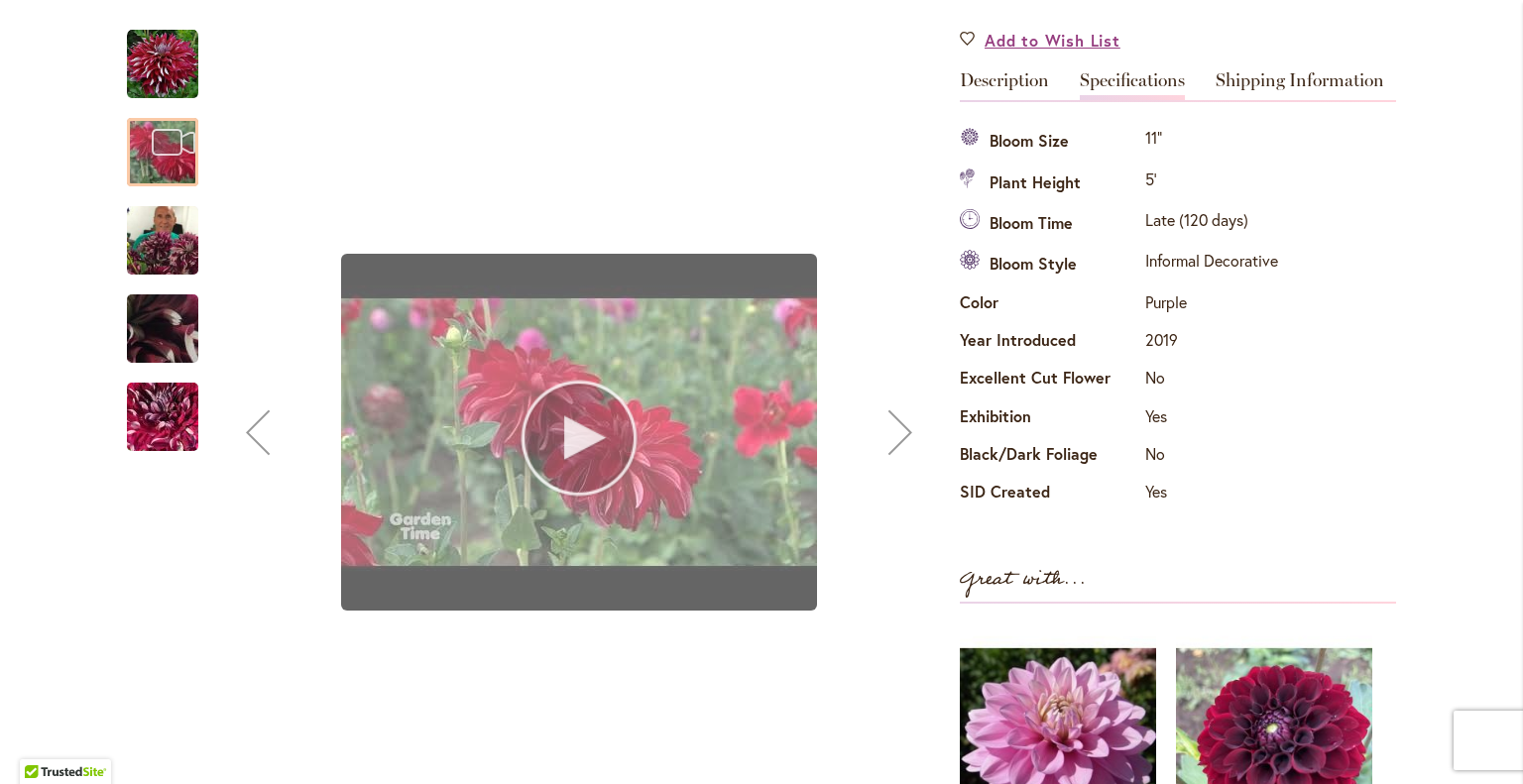 click at bounding box center (579, 432) 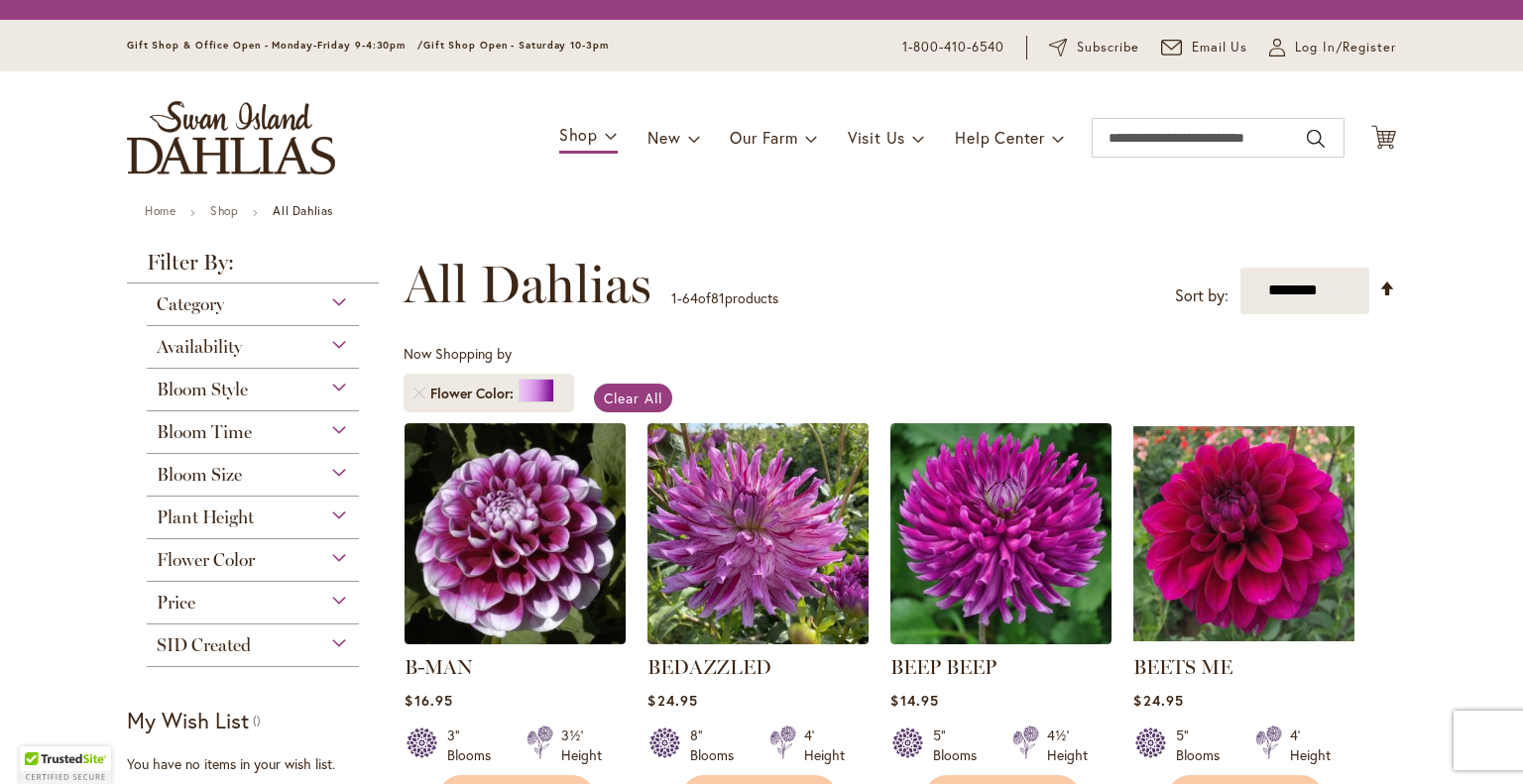 scroll, scrollTop: 0, scrollLeft: 0, axis: both 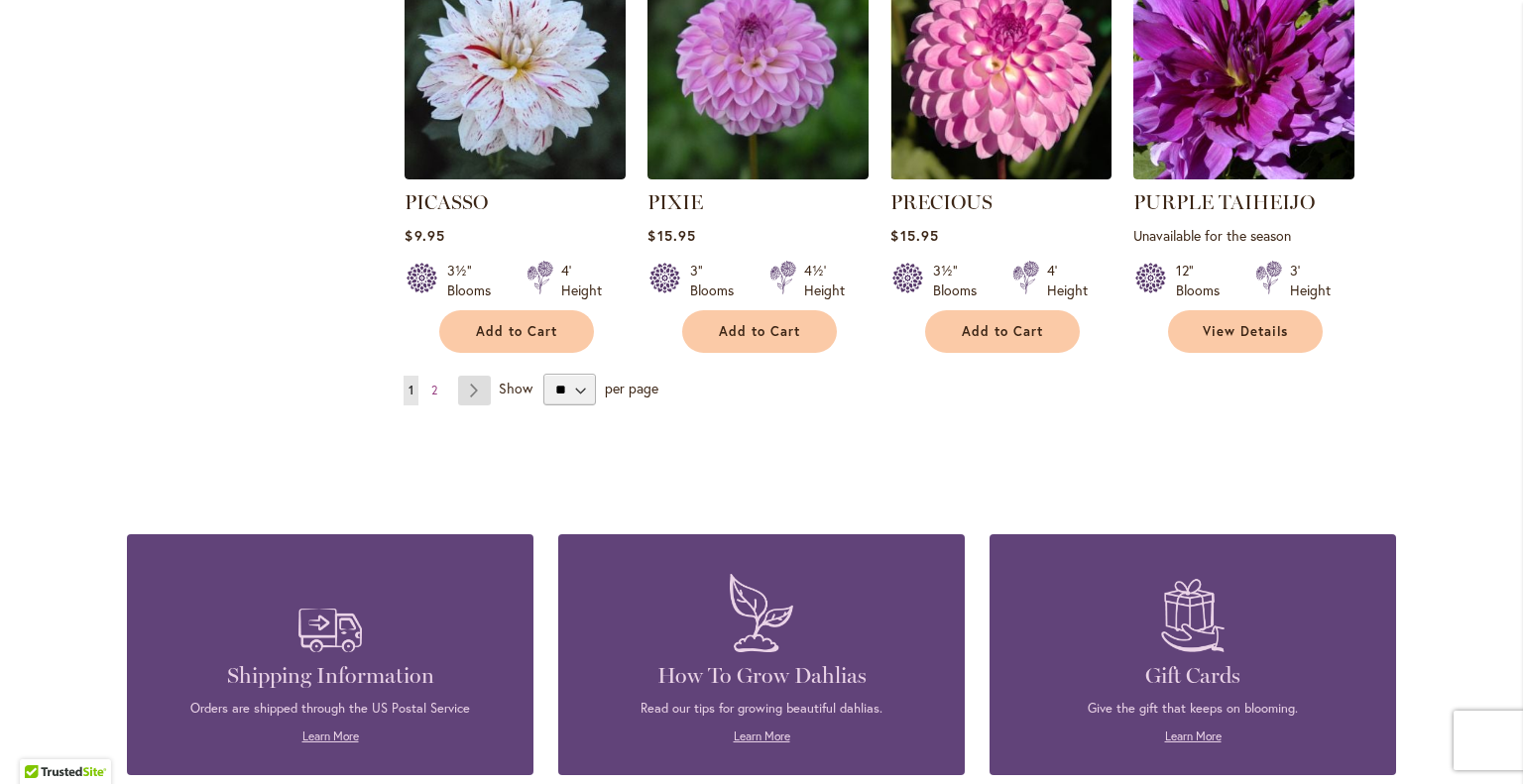 click on "Page
Next" at bounding box center (474, 391) 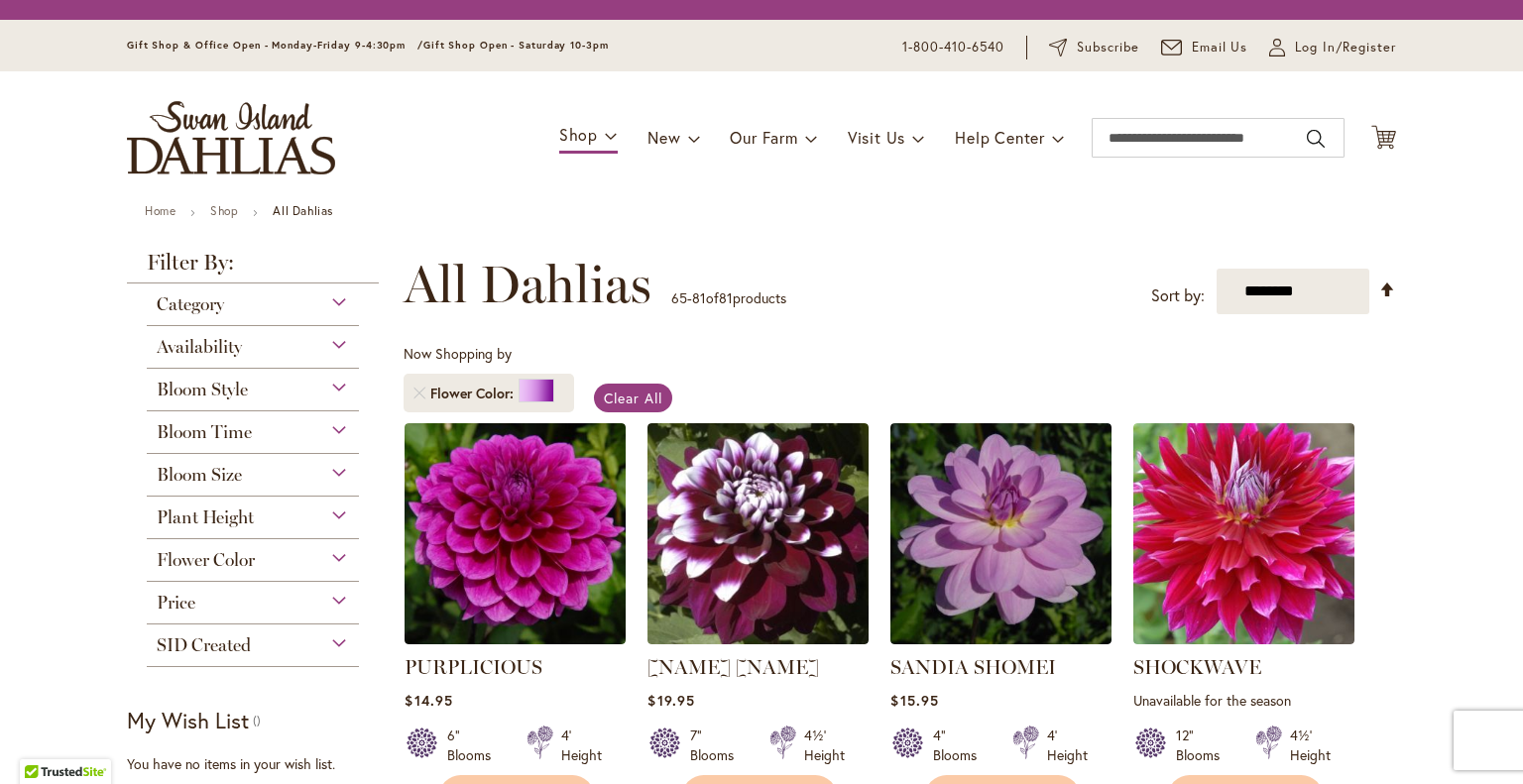 scroll, scrollTop: 0, scrollLeft: 0, axis: both 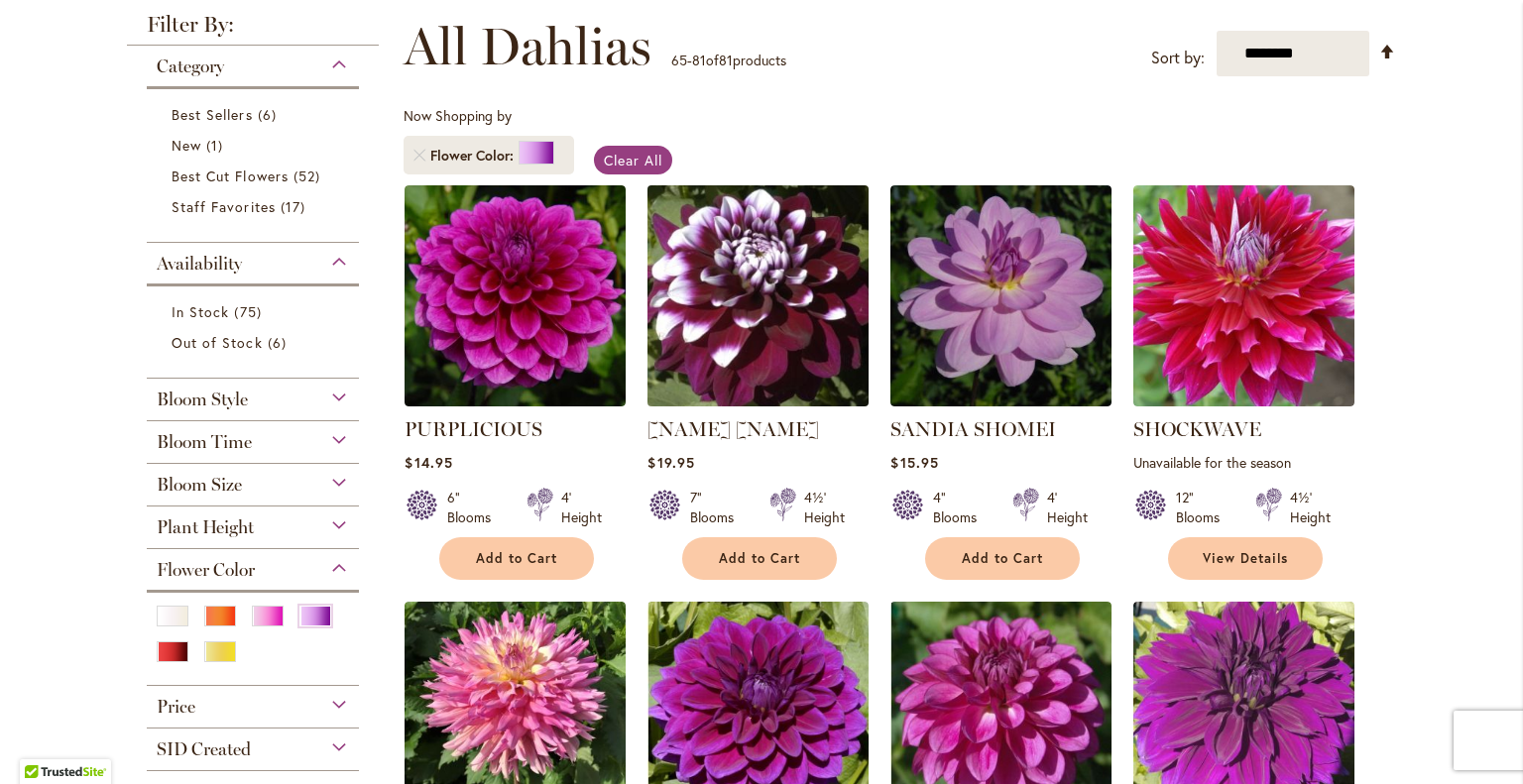 click at bounding box center (759, 295) 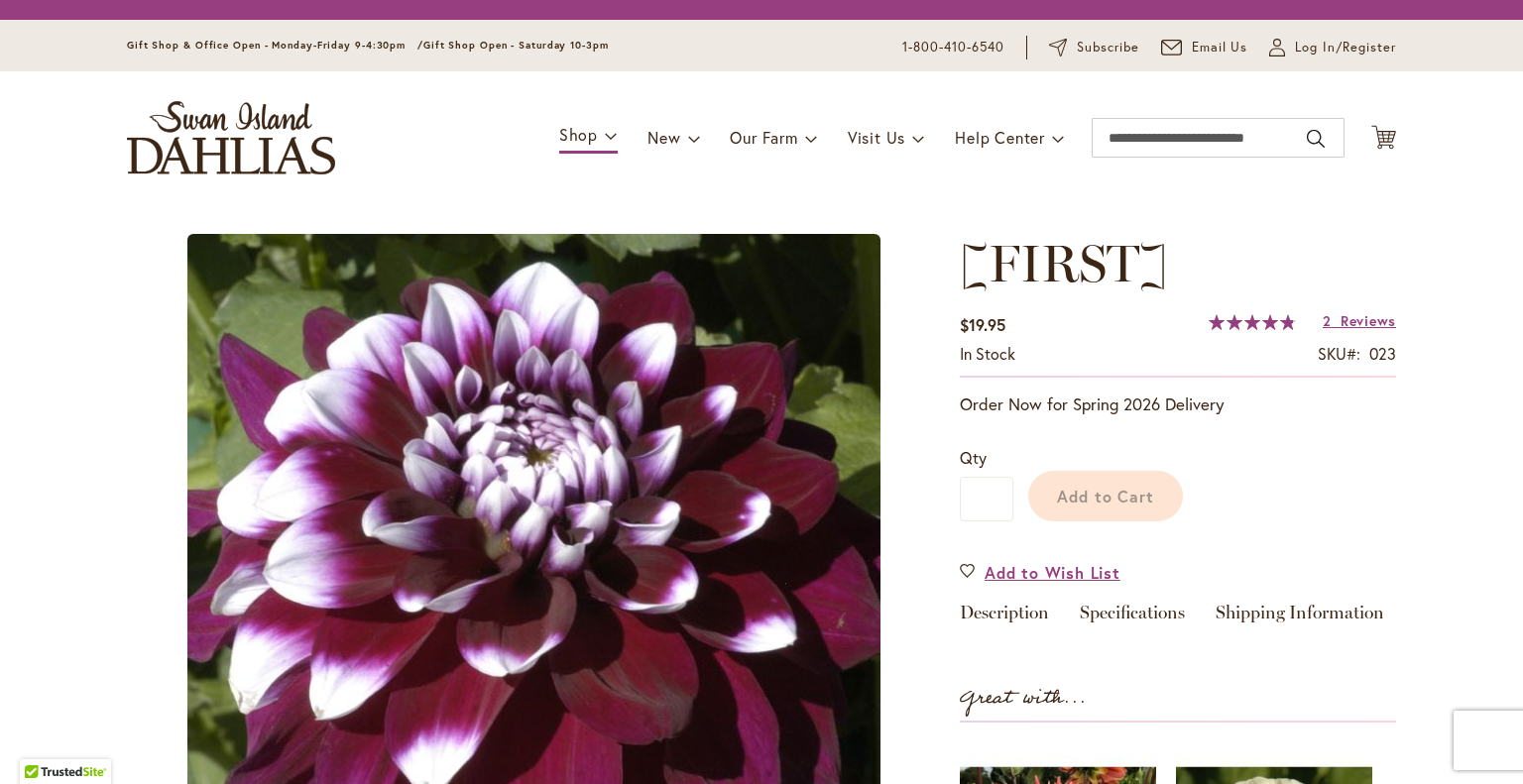 scroll, scrollTop: 0, scrollLeft: 0, axis: both 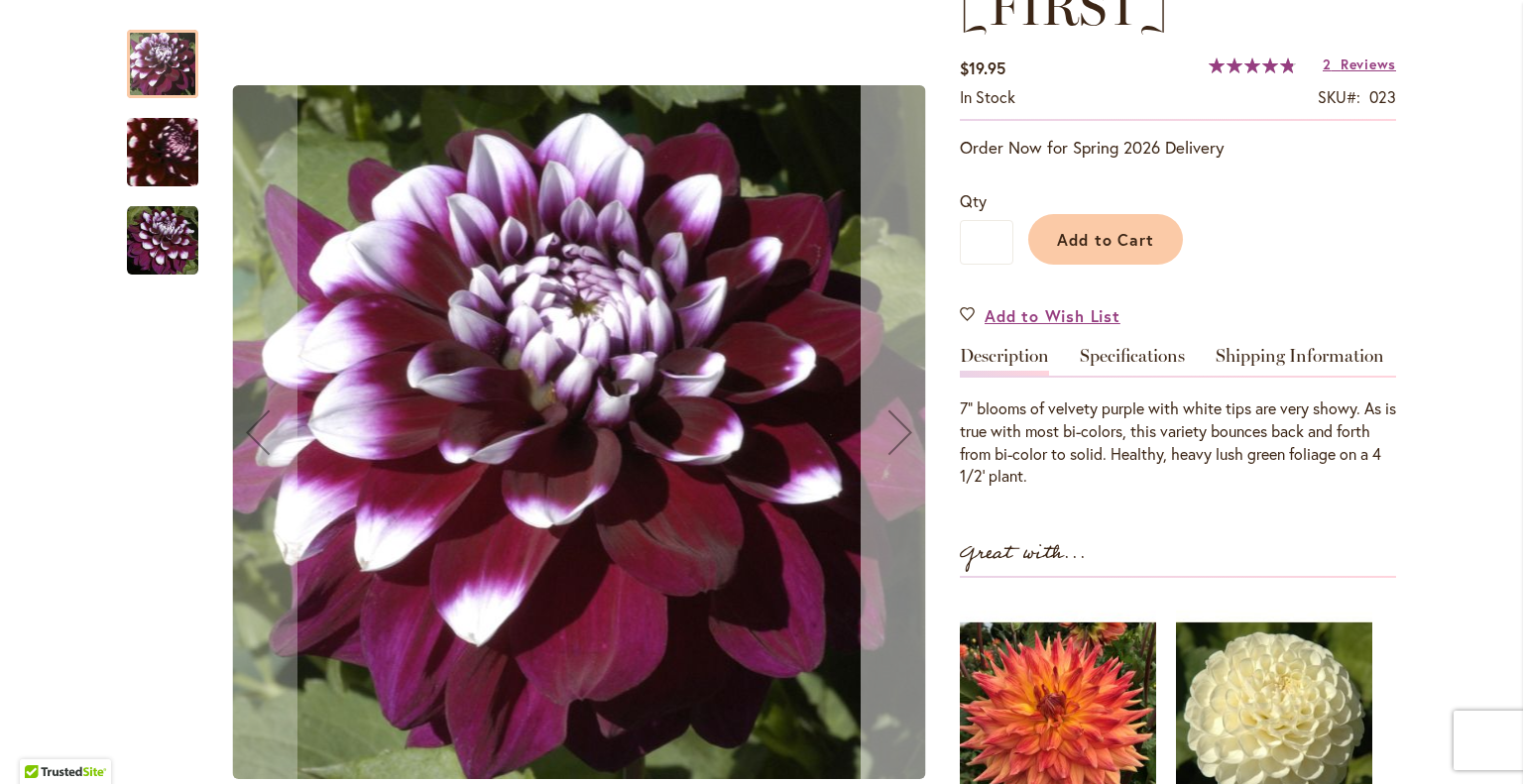 click at bounding box center [900, 432] 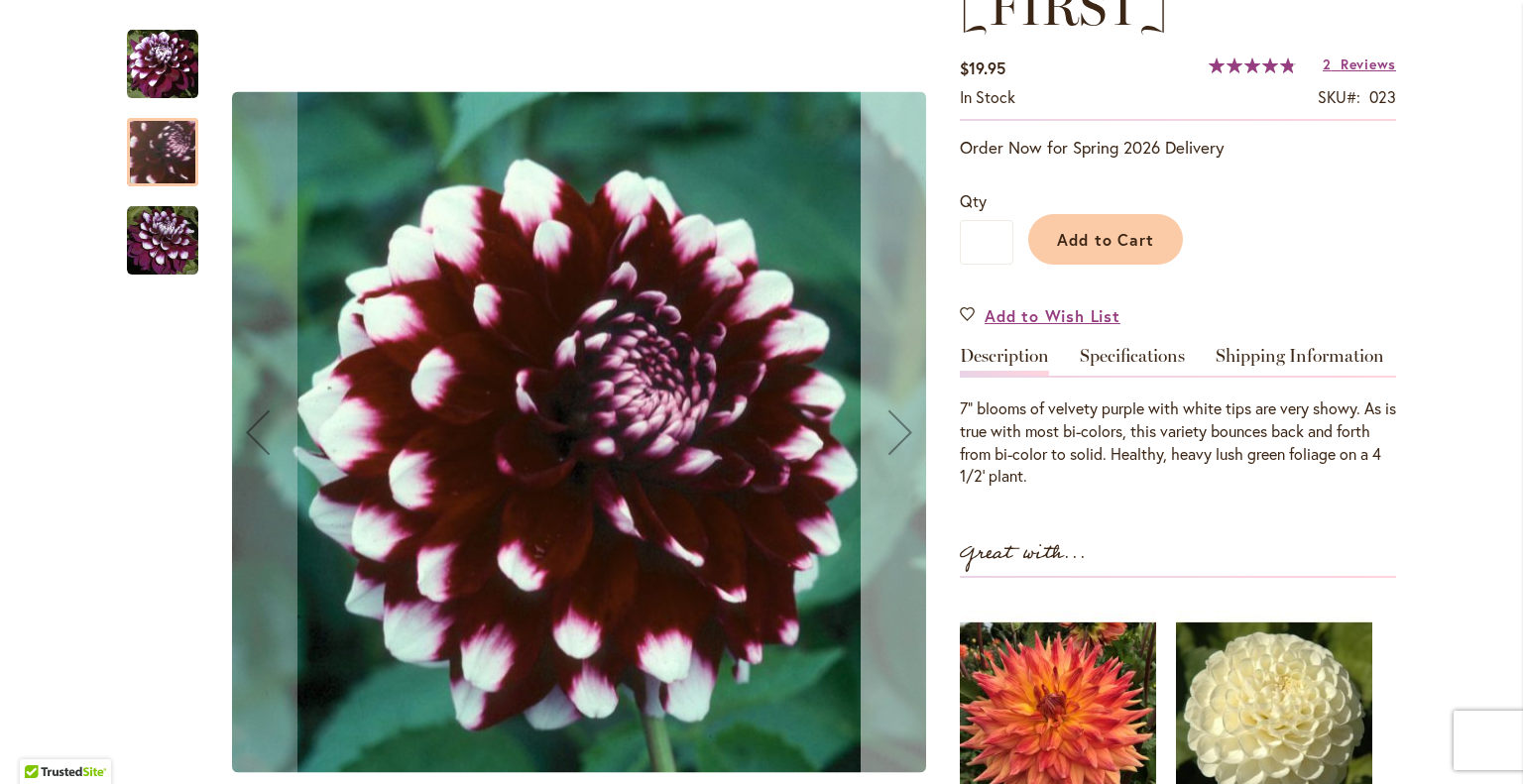 click at bounding box center [900, 432] 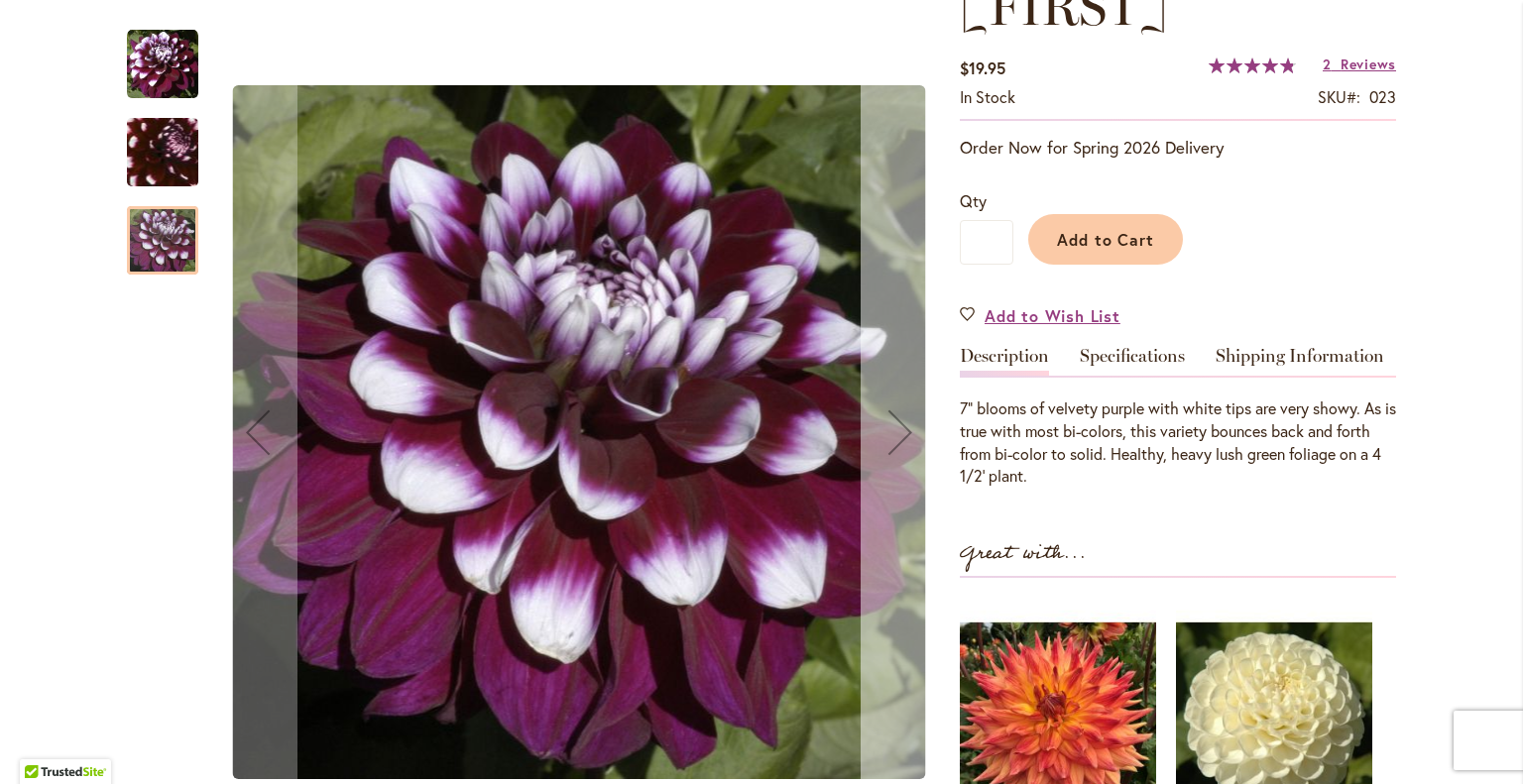 click at bounding box center (900, 432) 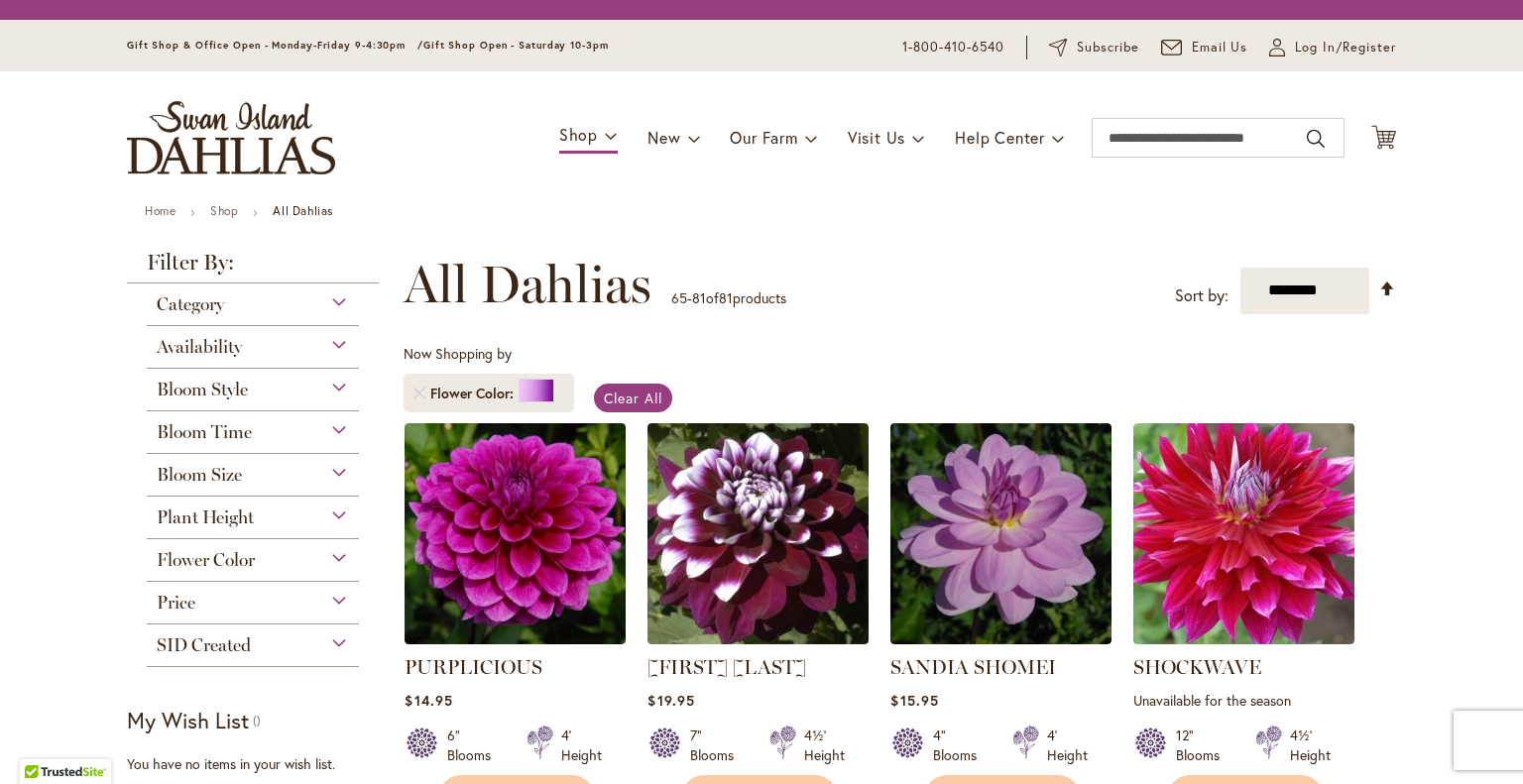 scroll, scrollTop: 0, scrollLeft: 0, axis: both 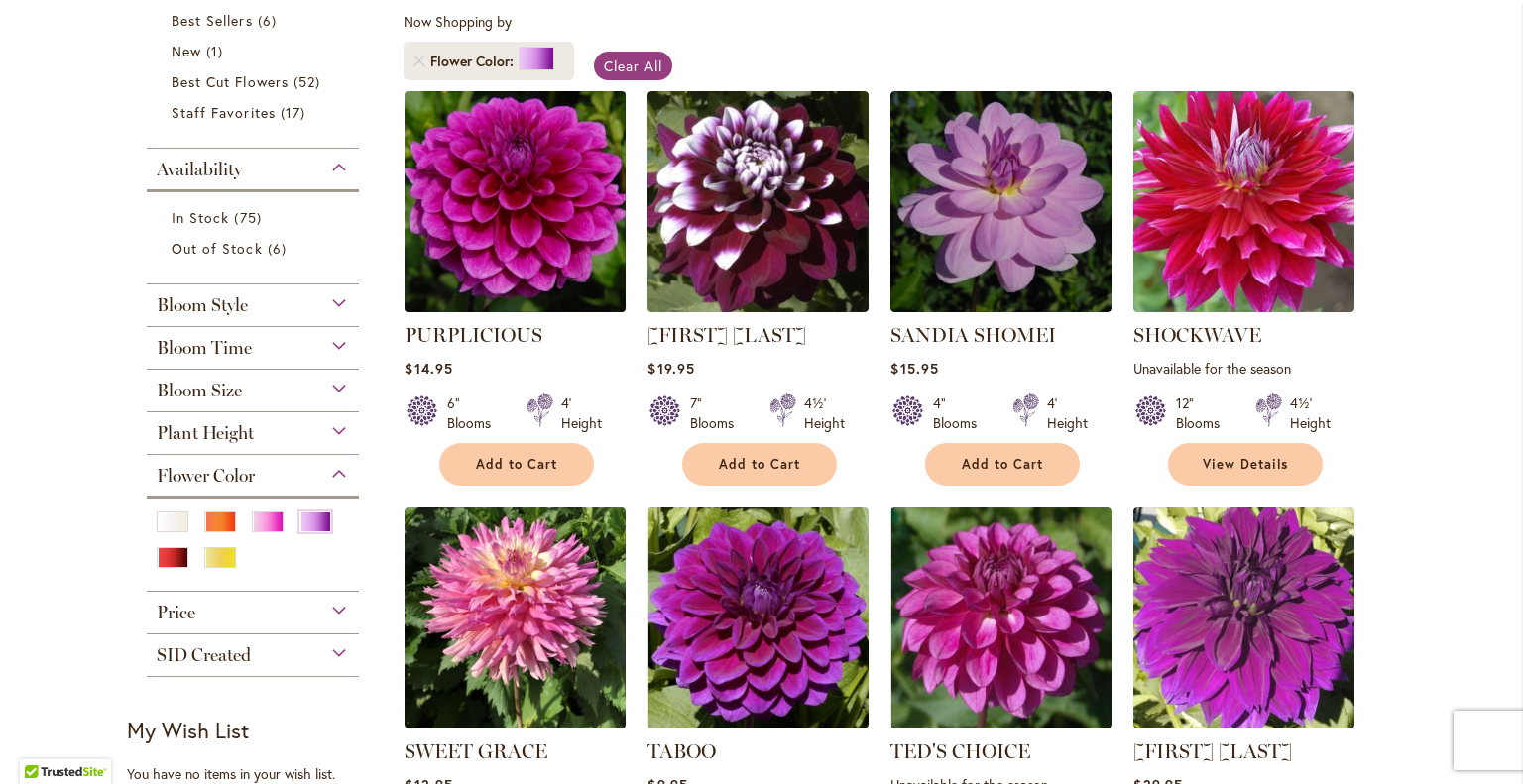 click at bounding box center (516, 201) 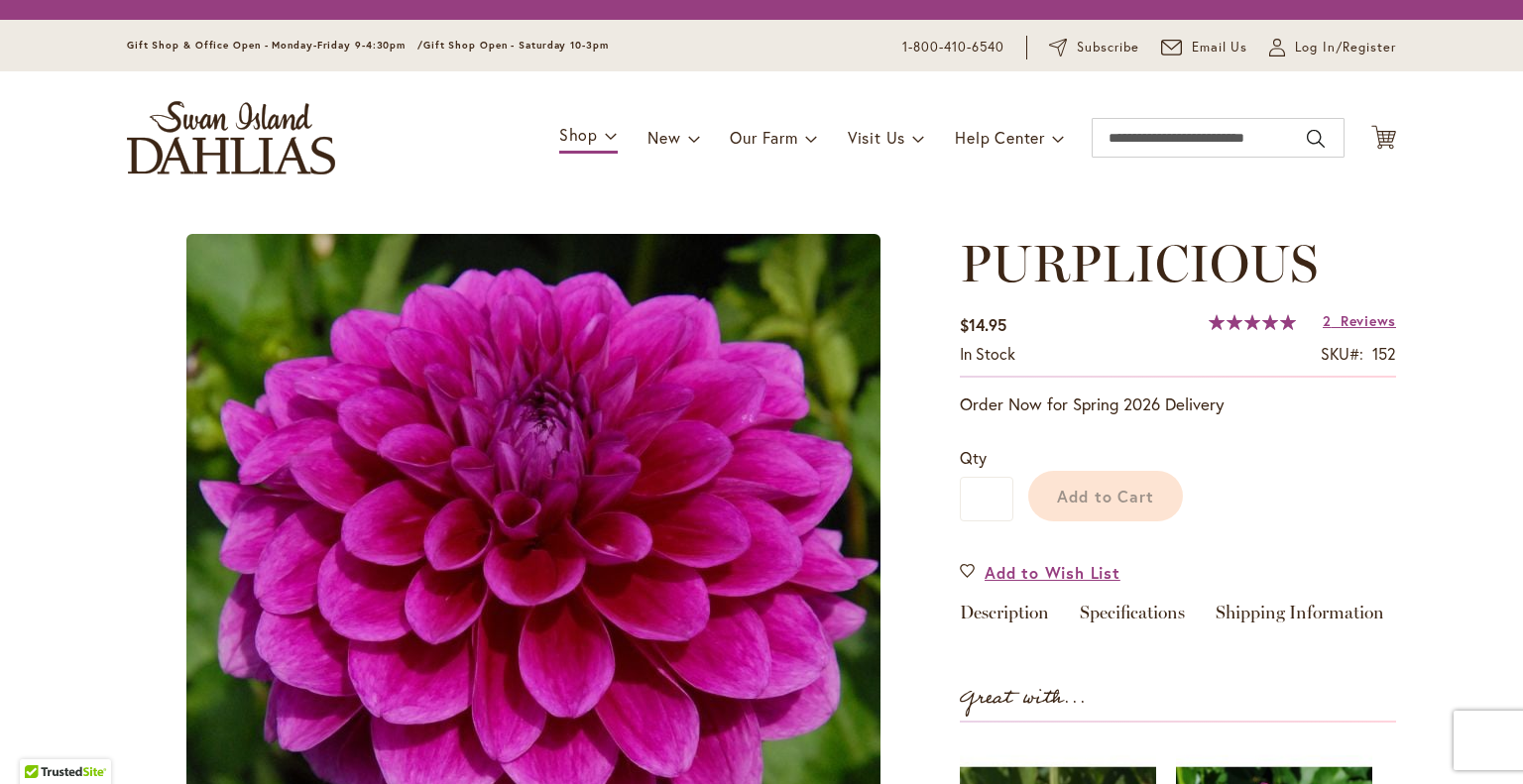 scroll, scrollTop: 0, scrollLeft: 0, axis: both 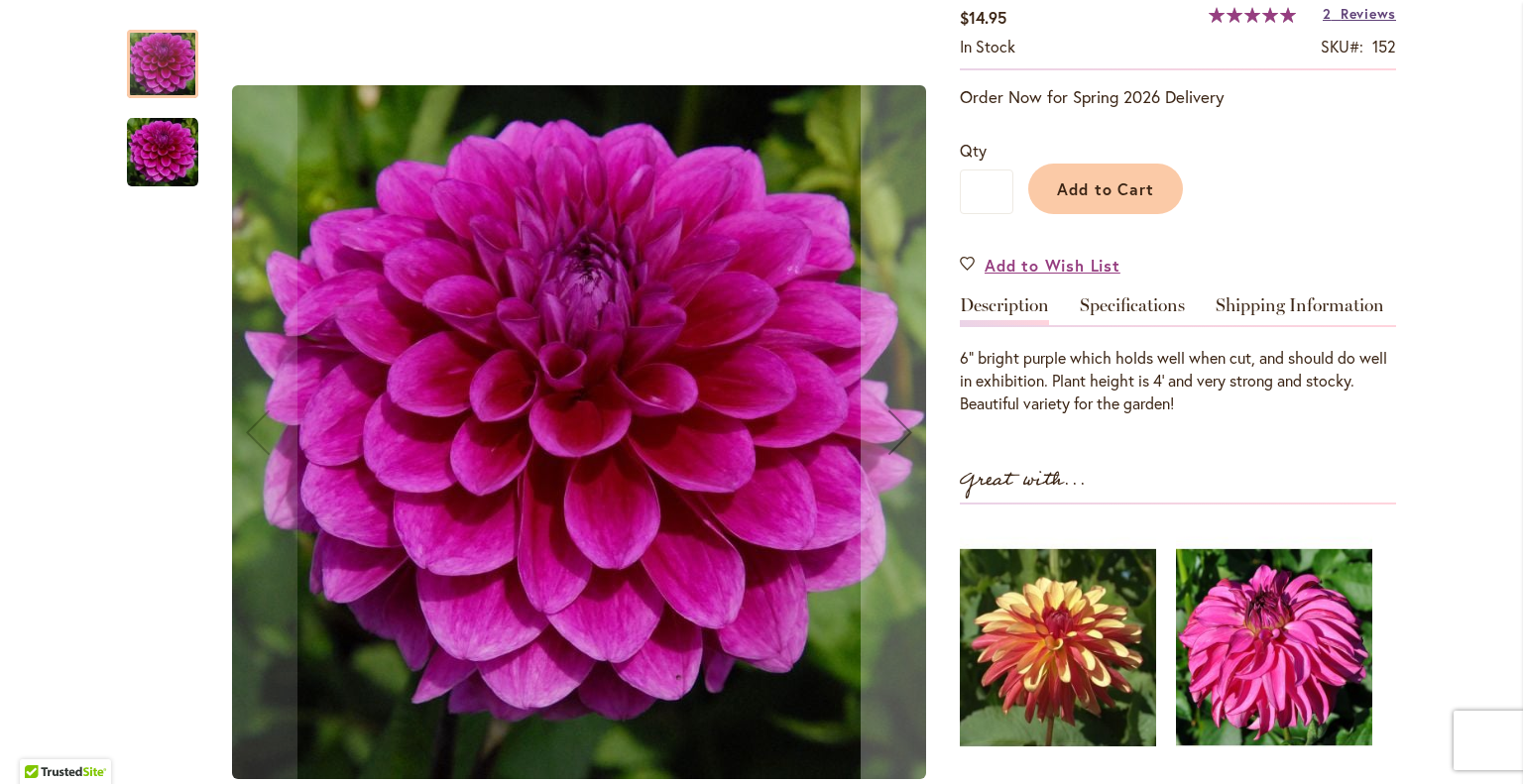 click on "Reviews" at bounding box center (1368, 13) 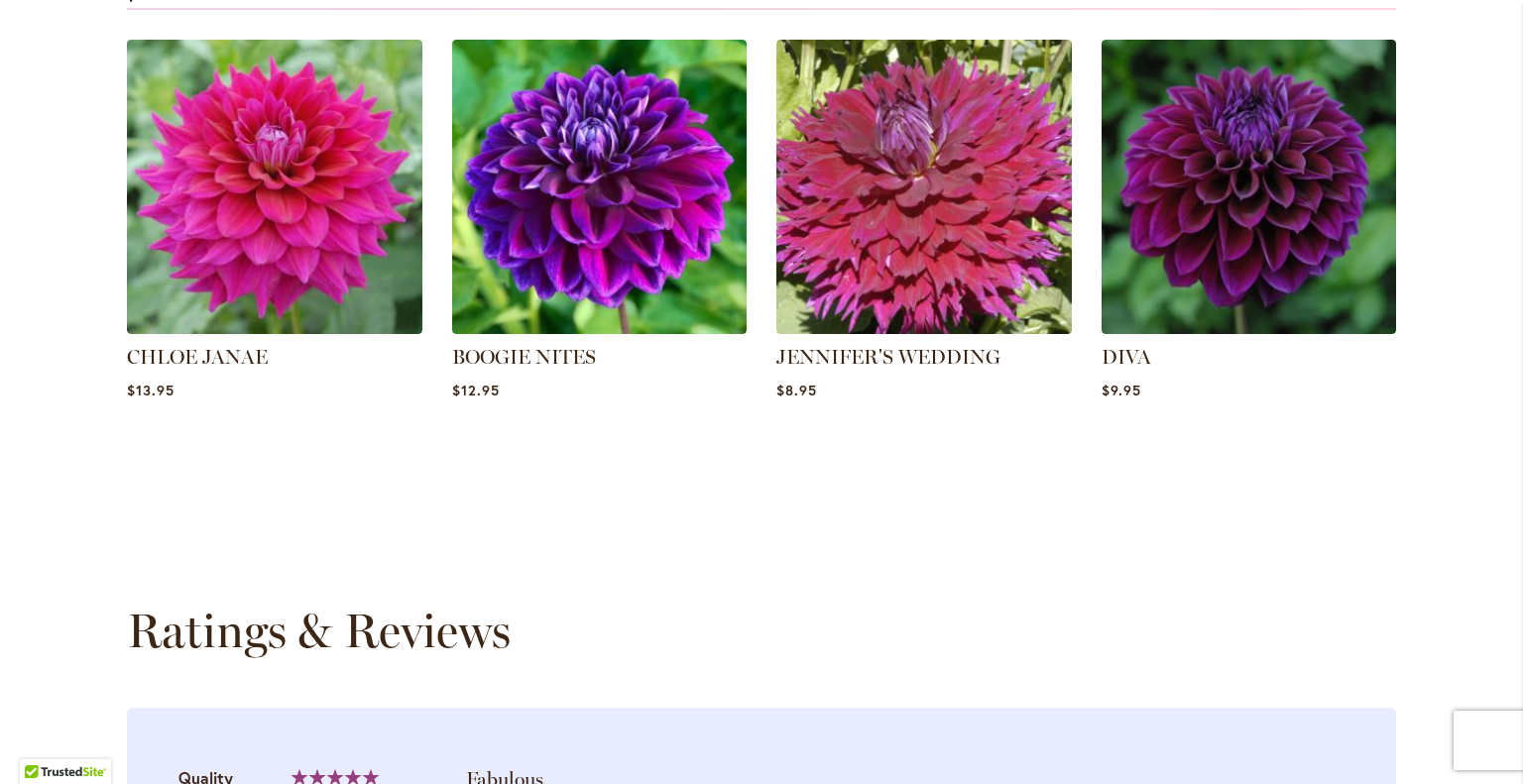scroll, scrollTop: 1614, scrollLeft: 0, axis: vertical 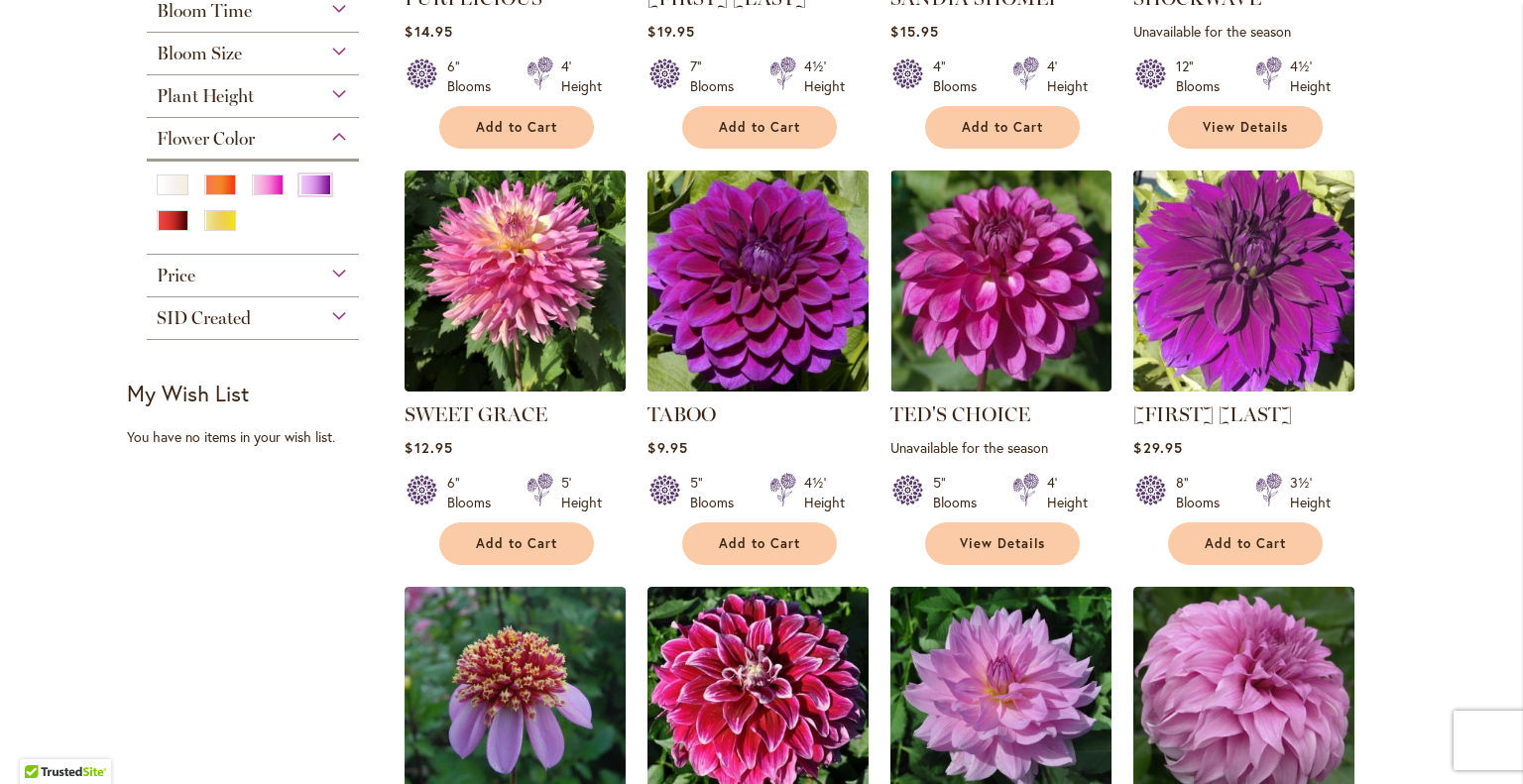 click at bounding box center [759, 280] 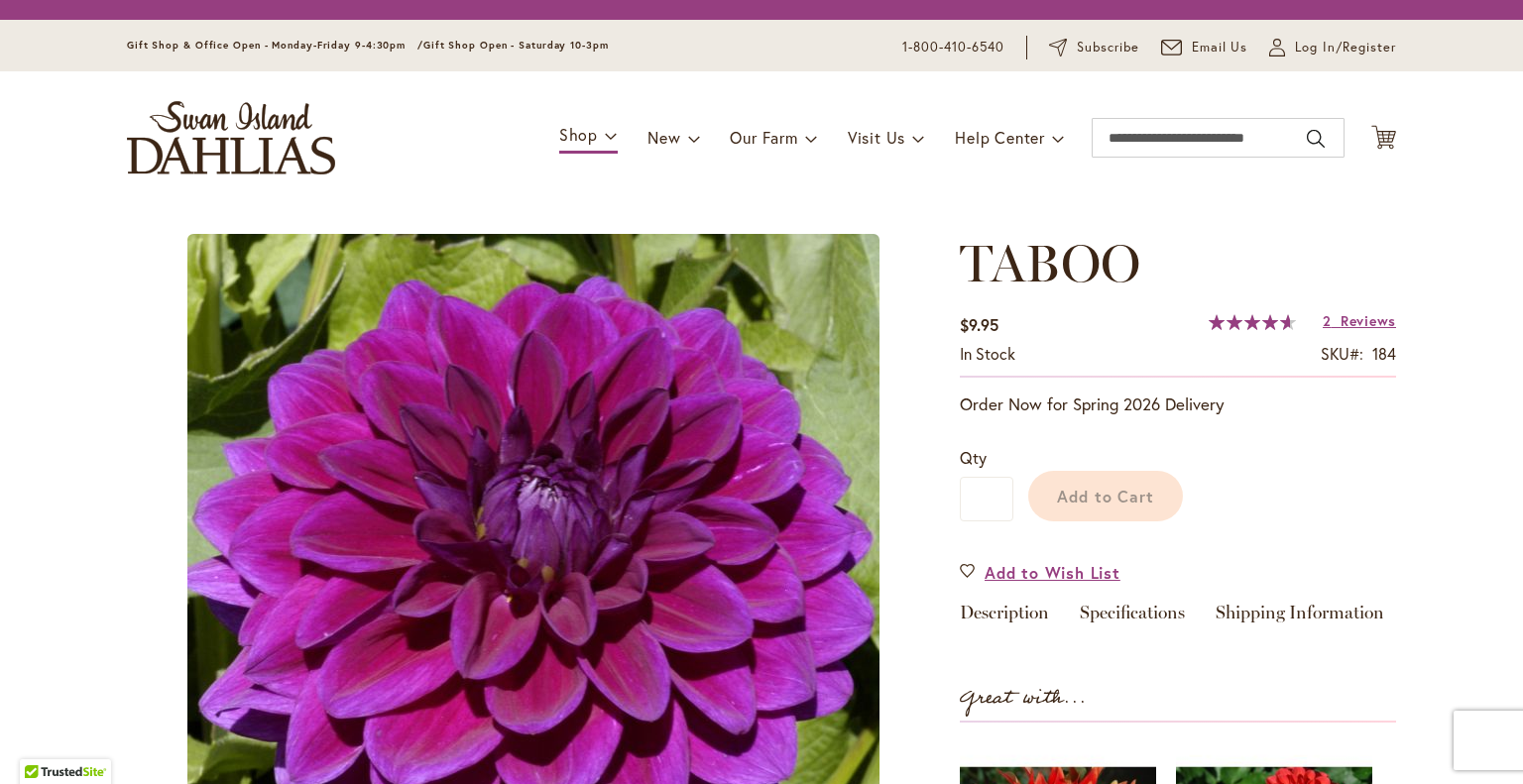 scroll, scrollTop: 0, scrollLeft: 0, axis: both 